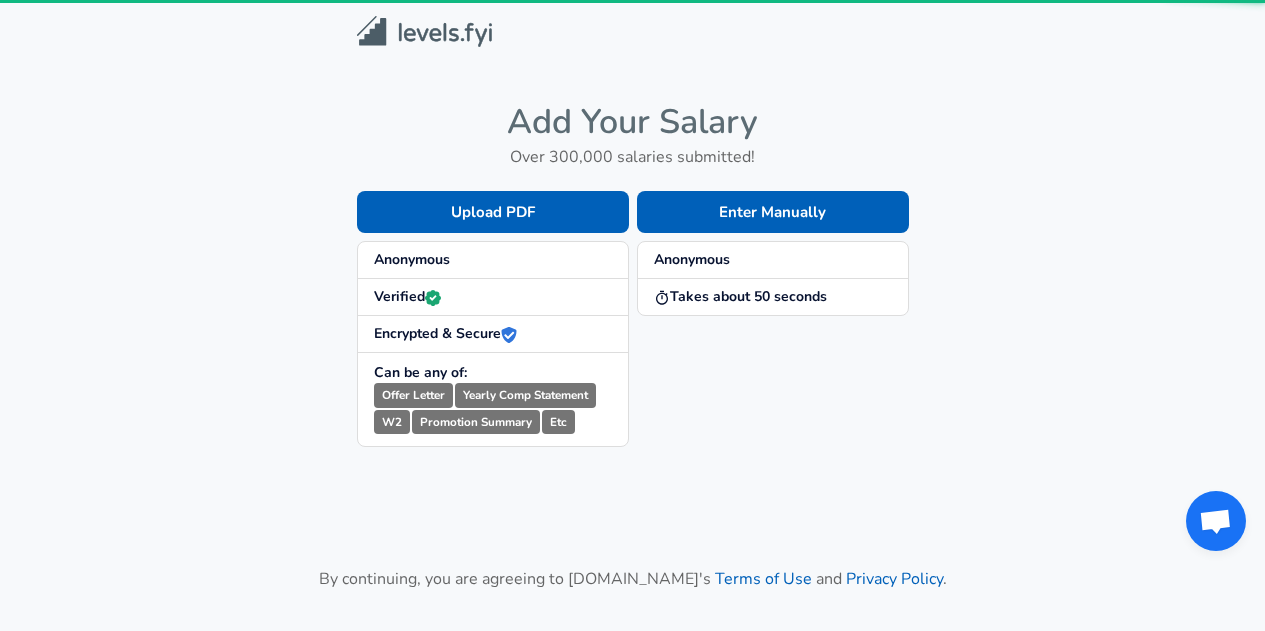 scroll, scrollTop: 0, scrollLeft: 0, axis: both 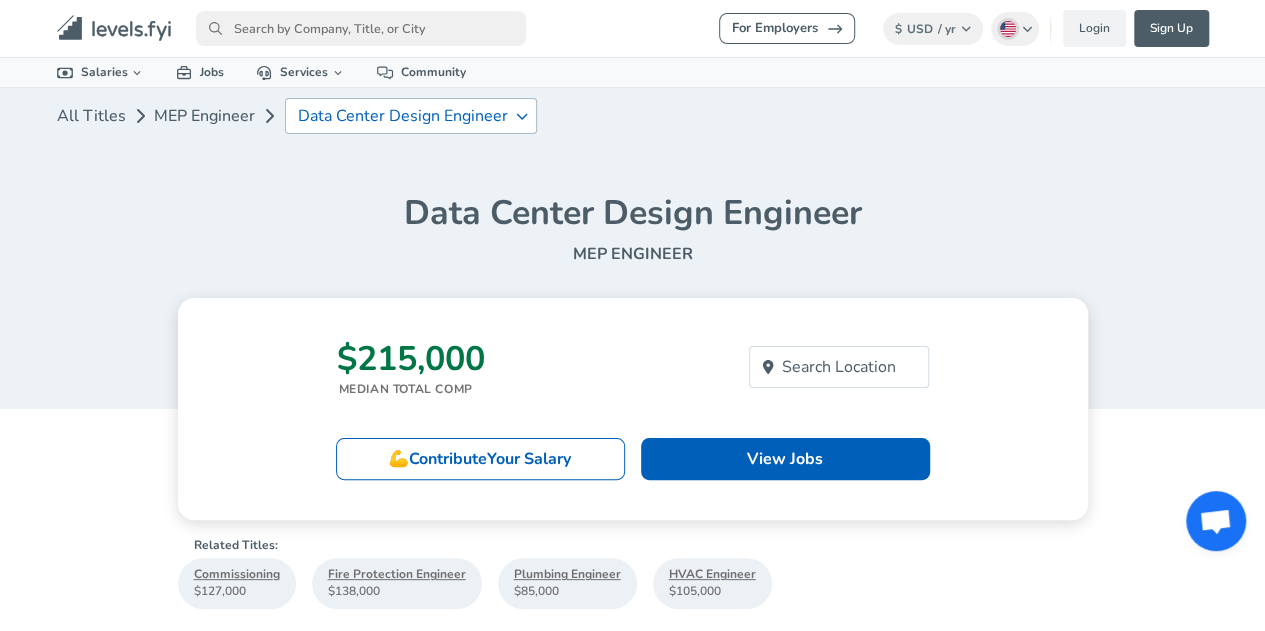 click on "Data Center Design Engineer" at bounding box center (403, 116) 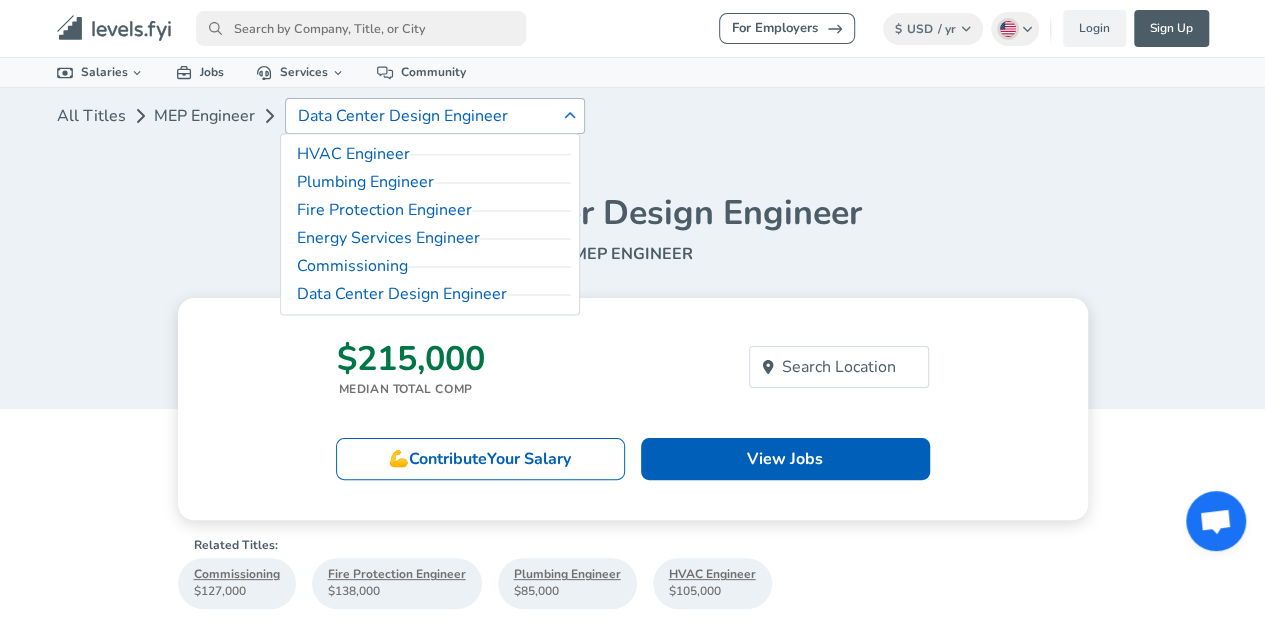 click on "Data Center Design Engineer" at bounding box center (427, 116) 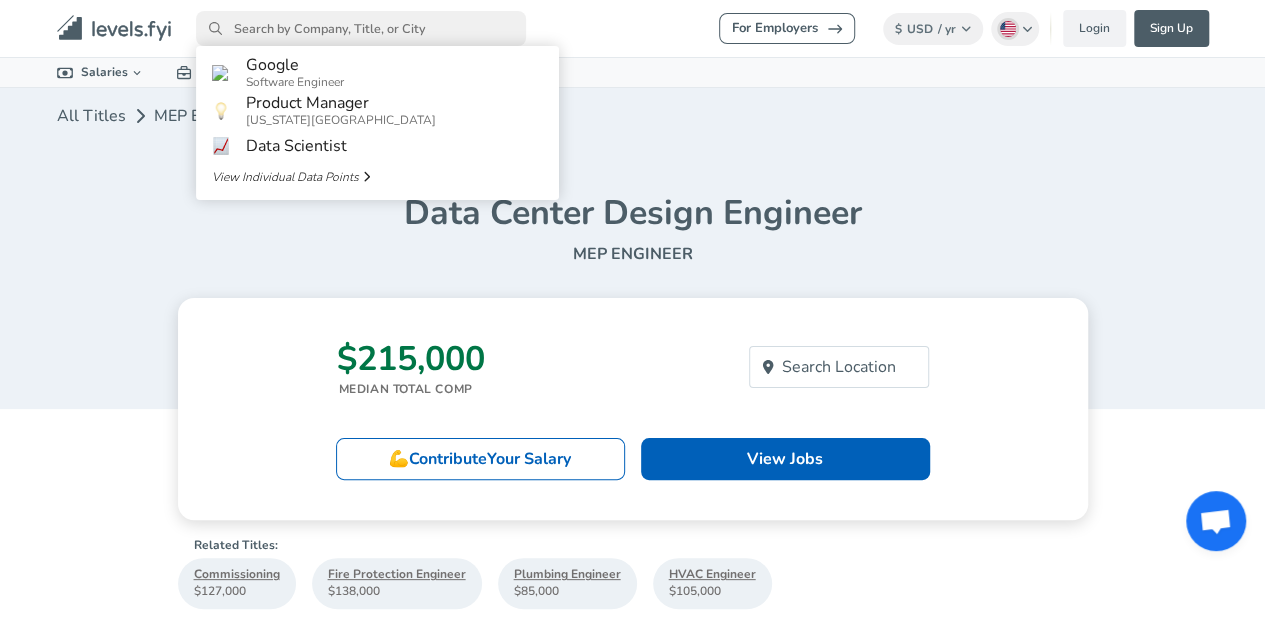 click at bounding box center (361, 28) 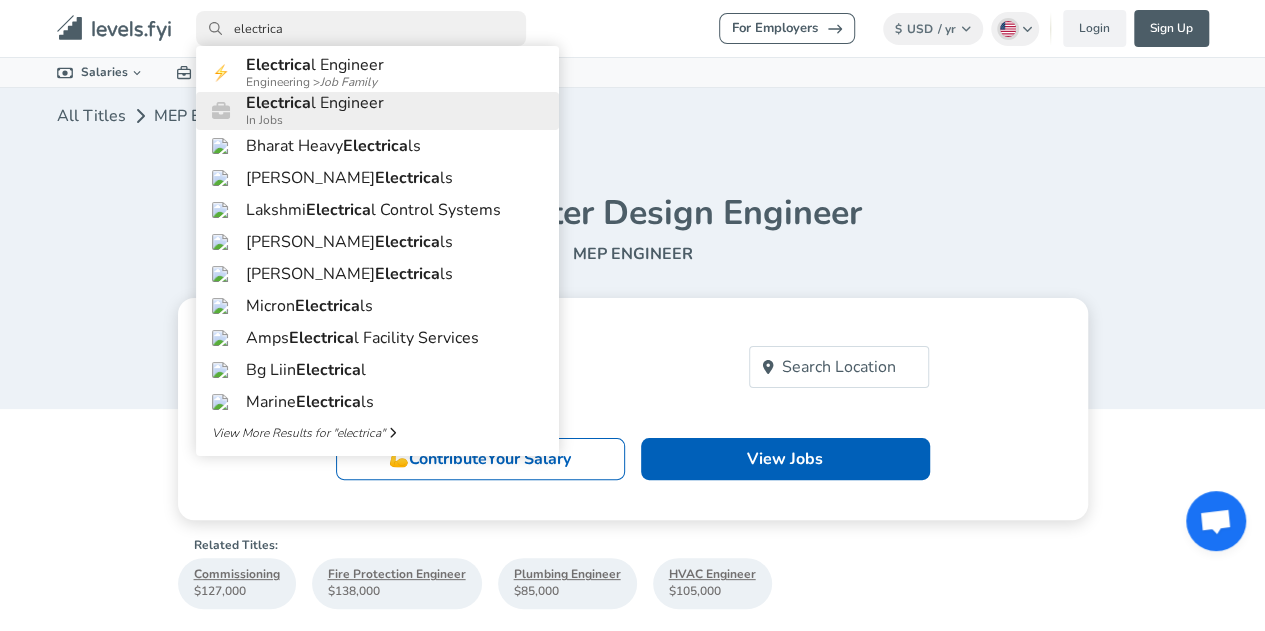 type on "electrica" 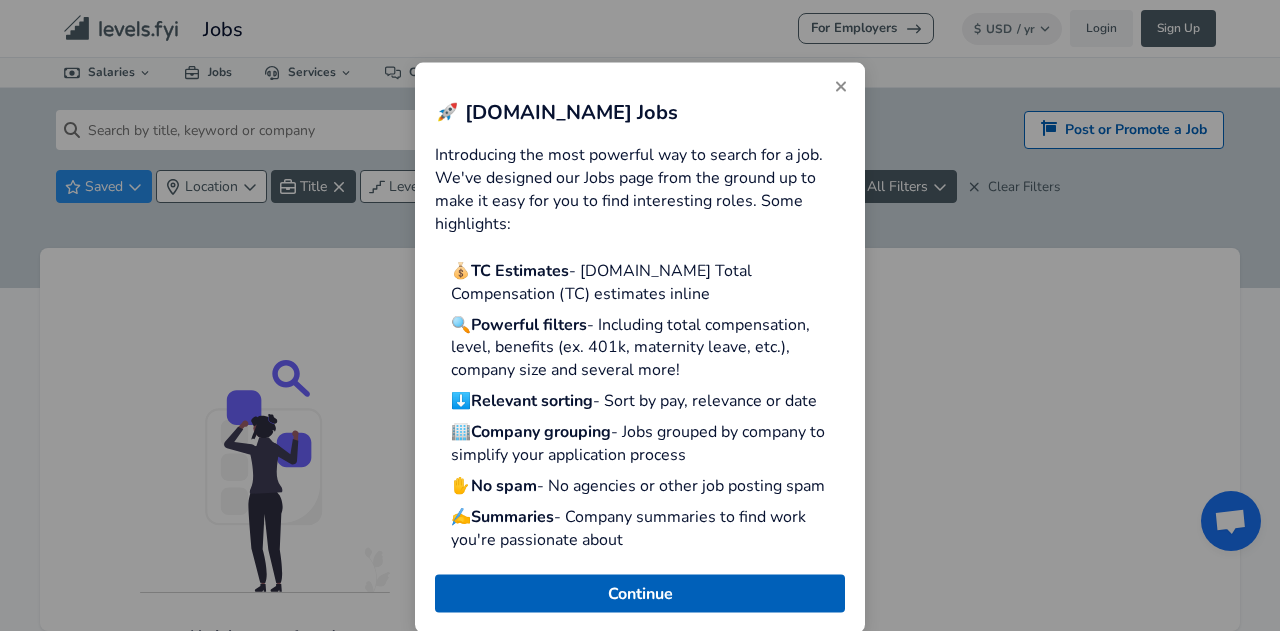 click 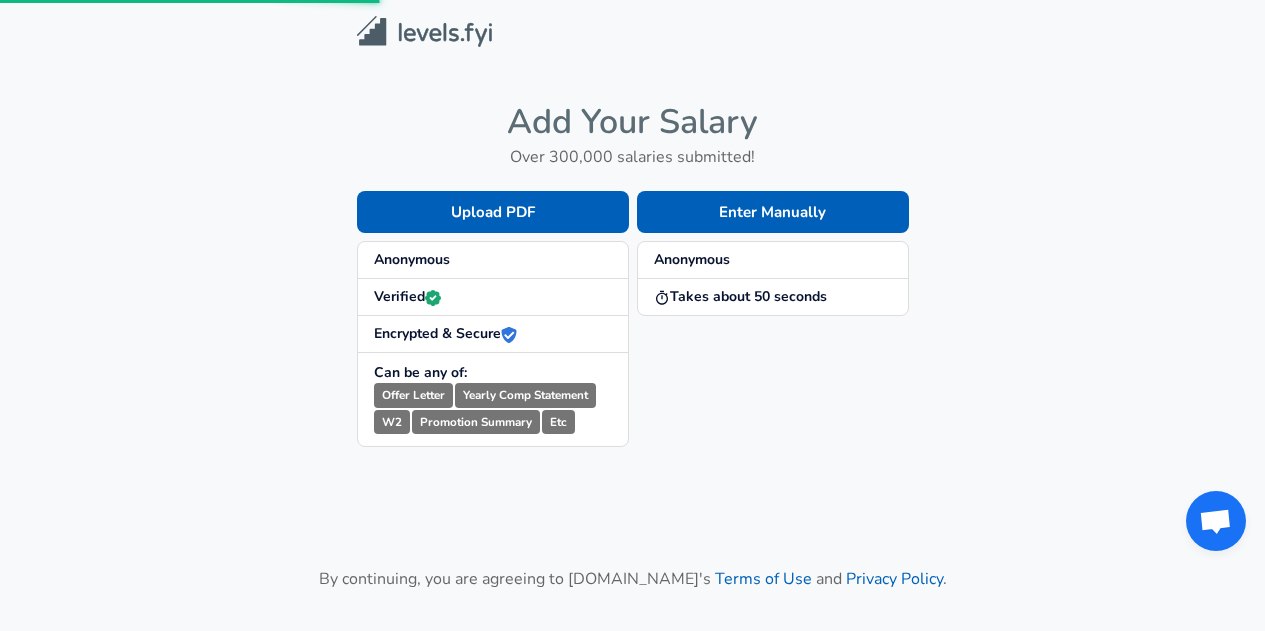 scroll, scrollTop: 0, scrollLeft: 0, axis: both 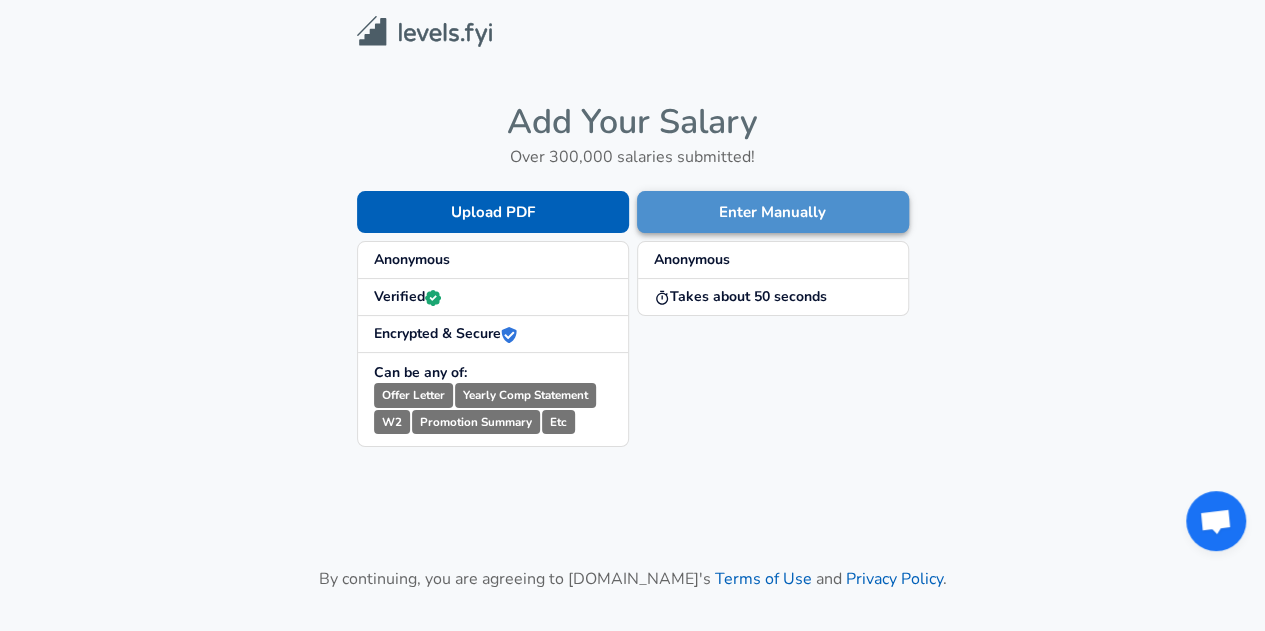 click on "Enter Manually" at bounding box center [773, 212] 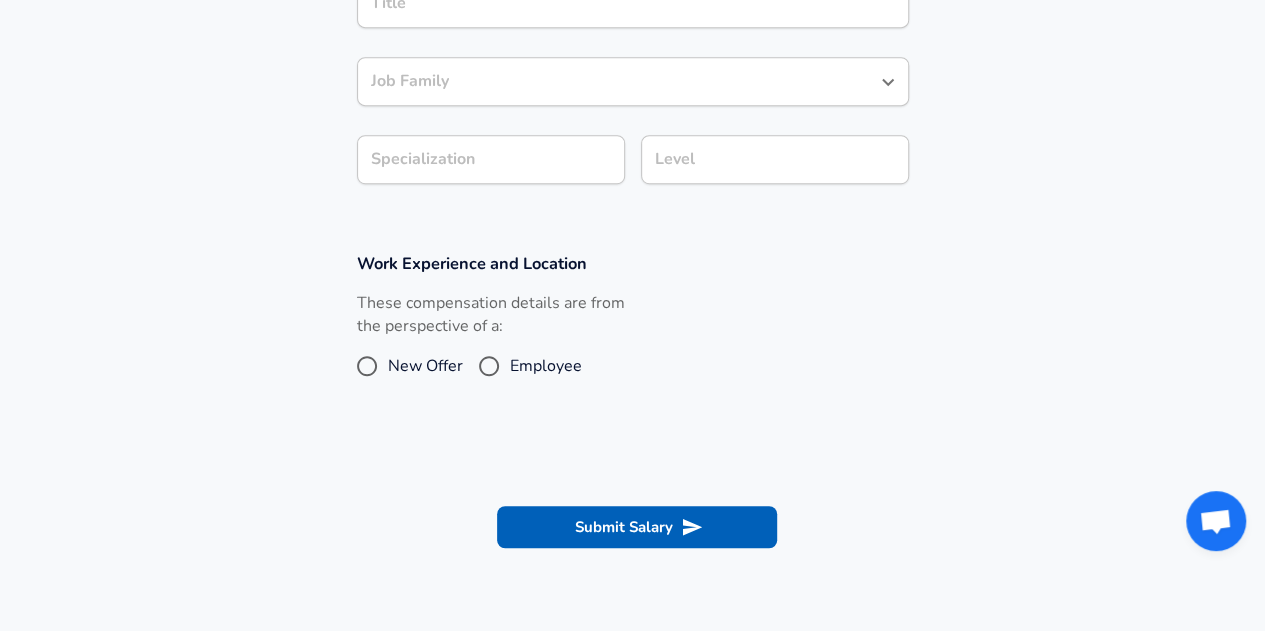 scroll, scrollTop: 186, scrollLeft: 0, axis: vertical 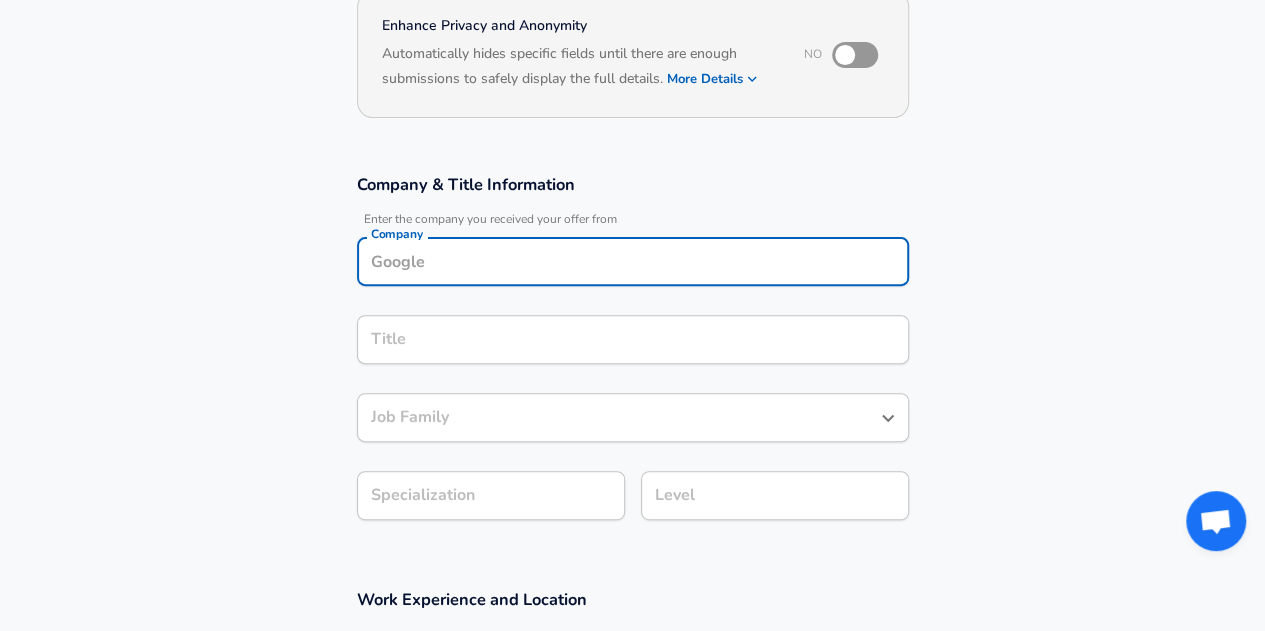 click on "Company" at bounding box center (633, 261) 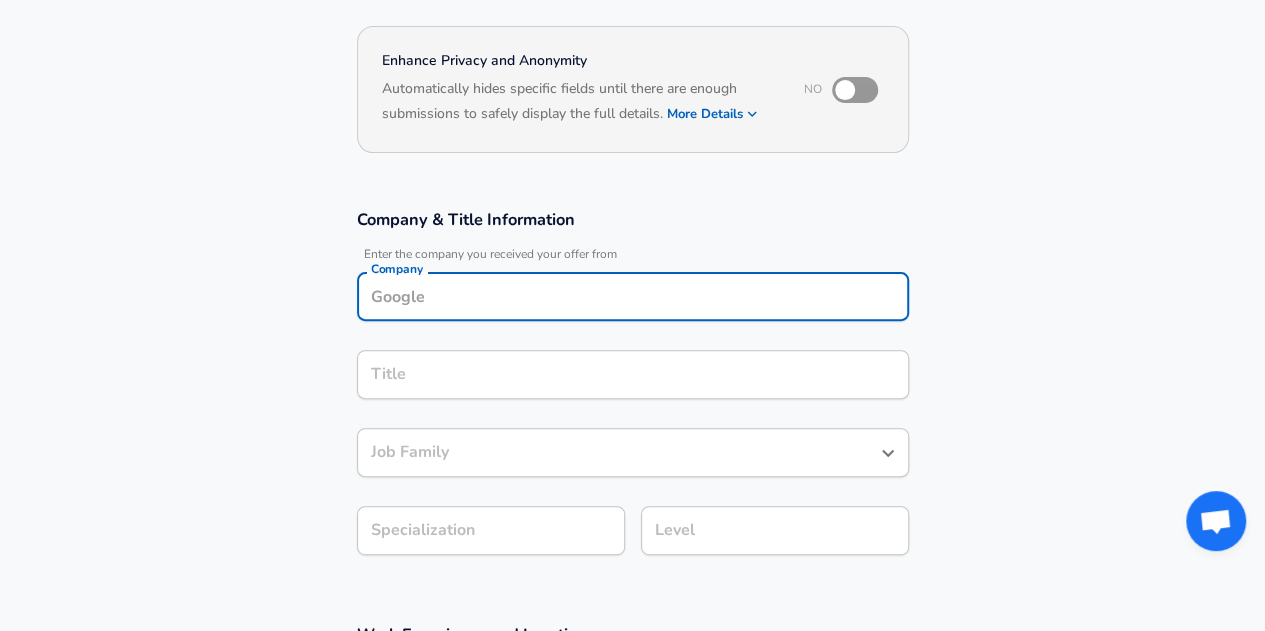scroll, scrollTop: 172, scrollLeft: 0, axis: vertical 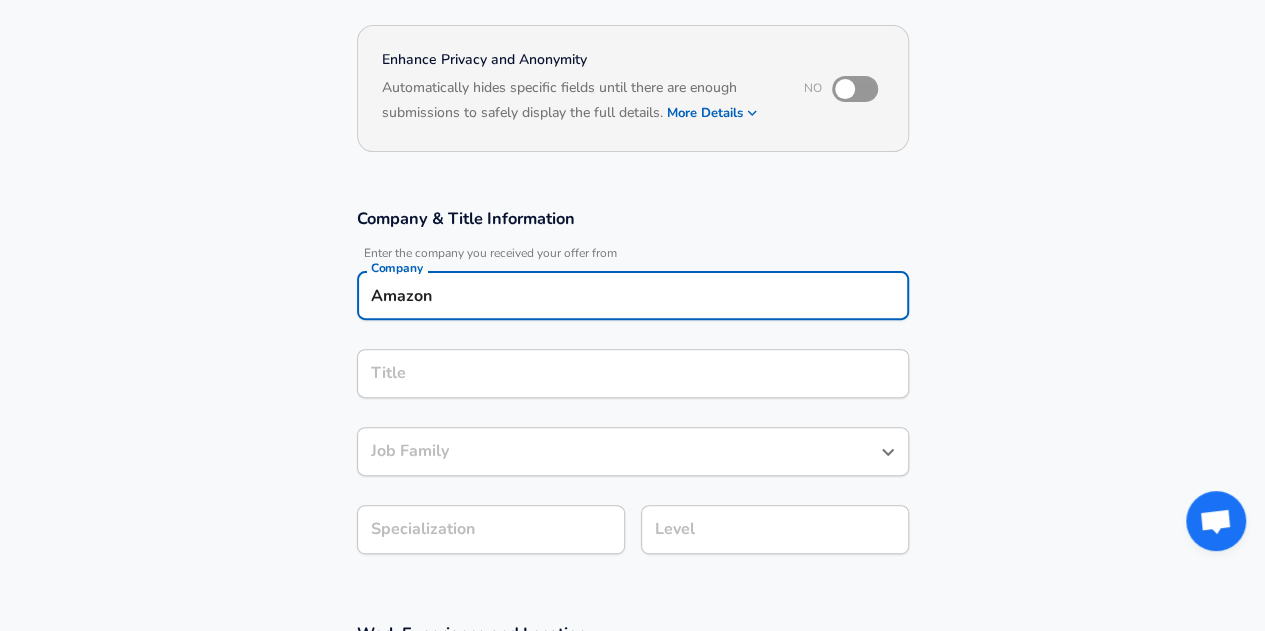 type on "Amazon" 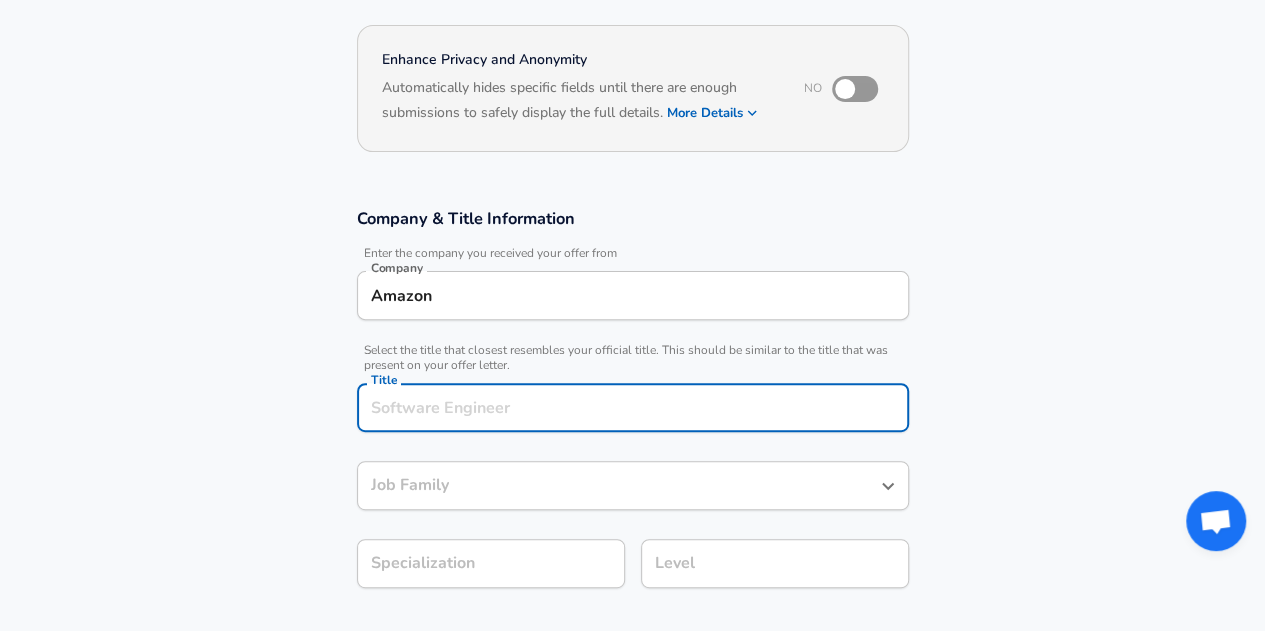 scroll, scrollTop: 212, scrollLeft: 0, axis: vertical 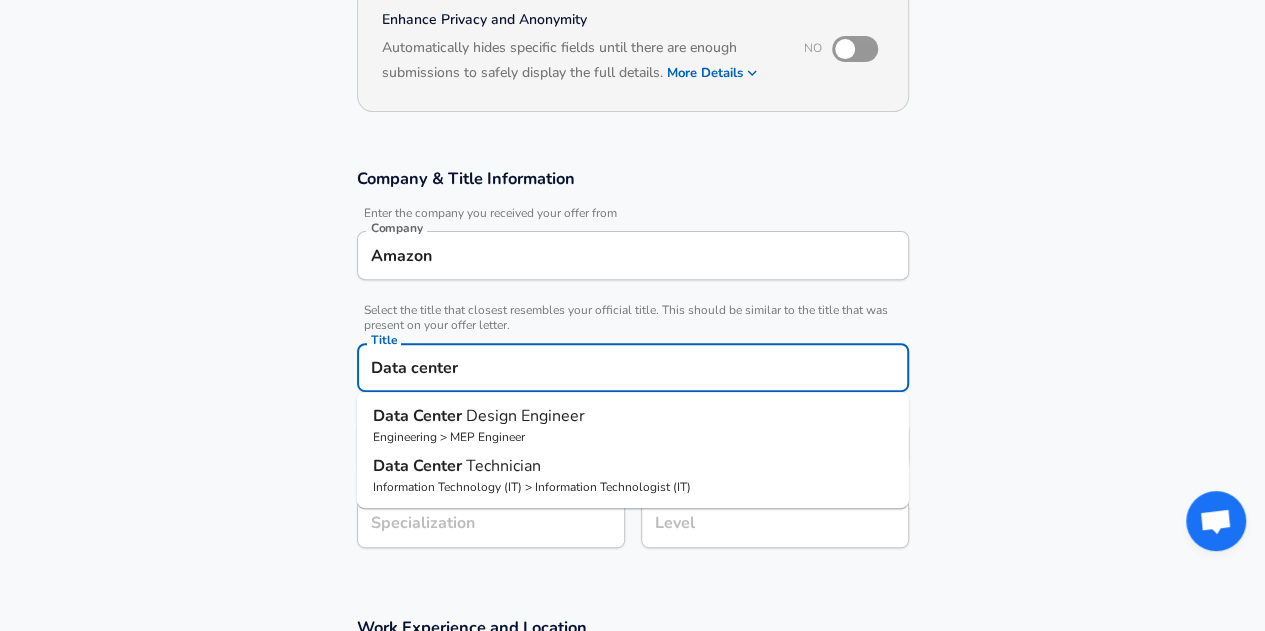 click on "Design Engineer" at bounding box center [525, 416] 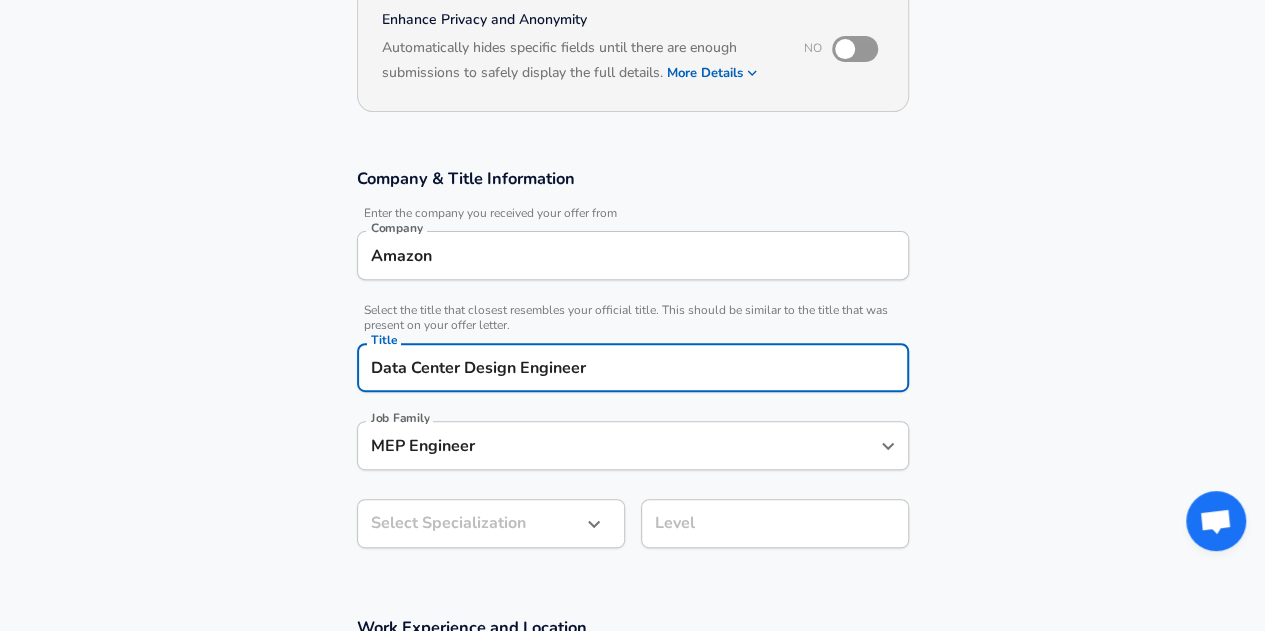 type on "Data Center Design Engineer" 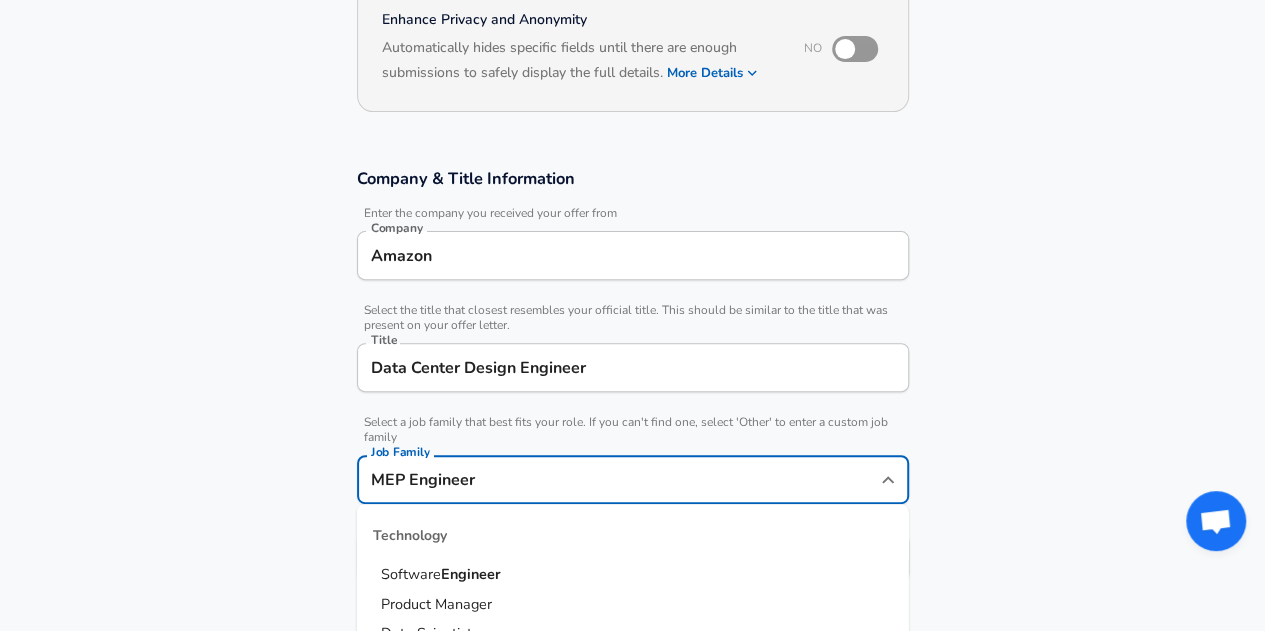 scroll, scrollTop: 252, scrollLeft: 0, axis: vertical 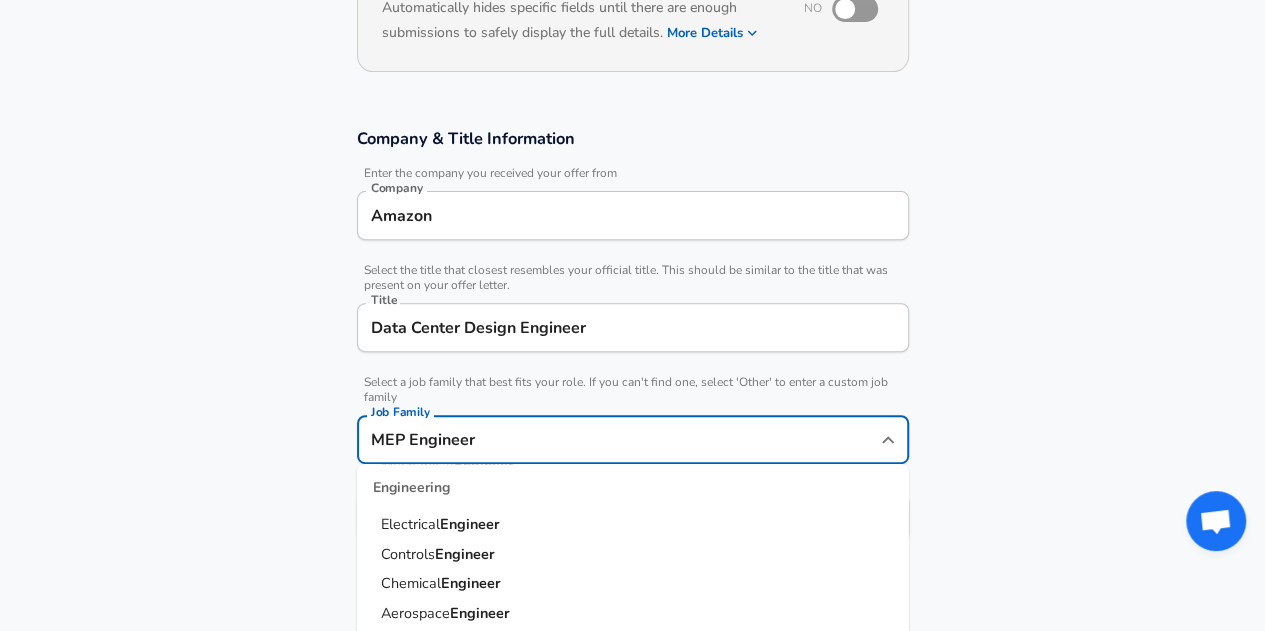 click on "Company & Title Information   Enter the company you received your offer from Company Amazon Company   Select the title that closest resembles your official title. This should be similar to the title that was present on your offer letter. Title Data Center Design Engineer Title   Select a job family that best fits your role. If you can't find one, select 'Other' to enter a custom job family Job Family MEP Engineer Job Family Technology Software  Engineer Product Manager Data Scientist Software  Engineer ing Manager Technical Program Manager Solution Architect Program Manager Project Manager Data Science Manager Technical Writer Engineering Biomedical  Engineer Civil  Engineer Hardware  Engineer Mechanical  Engineer Geological  Engineer Electrical  Engineer Controls  Engineer Chemical  Engineer Aerospace  Engineer Materials  Engineer Optical  Engineer MEP     Engineer Prompt  Engineer Business Management Consultant Business Development Sales Sales Legal Legal Sales Sales  Engineer Legal Regulatory Affairs Sales" at bounding box center (632, 345) 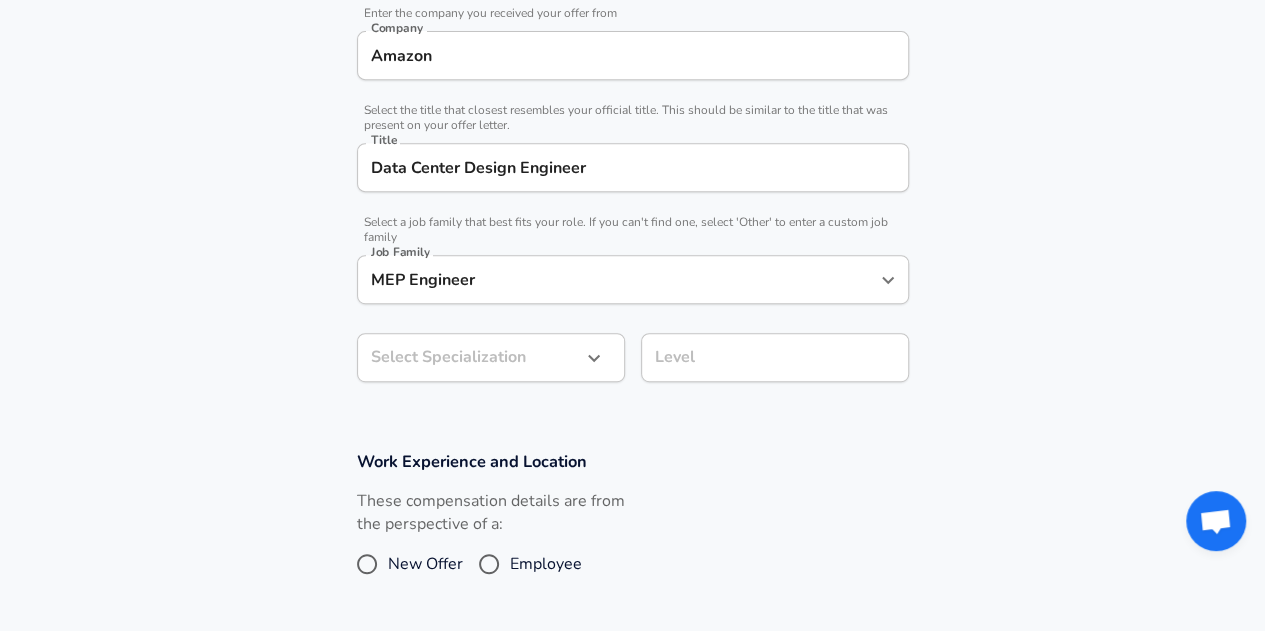 click on "Restart Add Your Salary Upload your offer letter   to verify your submission Enhance Privacy and Anonymity No Automatically hides specific fields until there are enough submissions to safely display the full details.   More Details Based on your submission and the data points that we have already collected, we will automatically hide and anonymize specific fields if there aren't enough data points to remain sufficiently anonymous. Company & Title Information   Enter the company you received your offer from Company Amazon Company   Select the title that closest resembles your official title. This should be similar to the title that was present on your offer letter. Title Data Center Design Engineer Title   Select a job family that best fits your role. If you can't find one, select 'Other' to enter a custom job family Job Family MEP Engineer Job Family Select Specialization ​ Select Specialization Level Level Work Experience and Location These compensation details are from the perspective of a: New Offer" at bounding box center [632, -97] 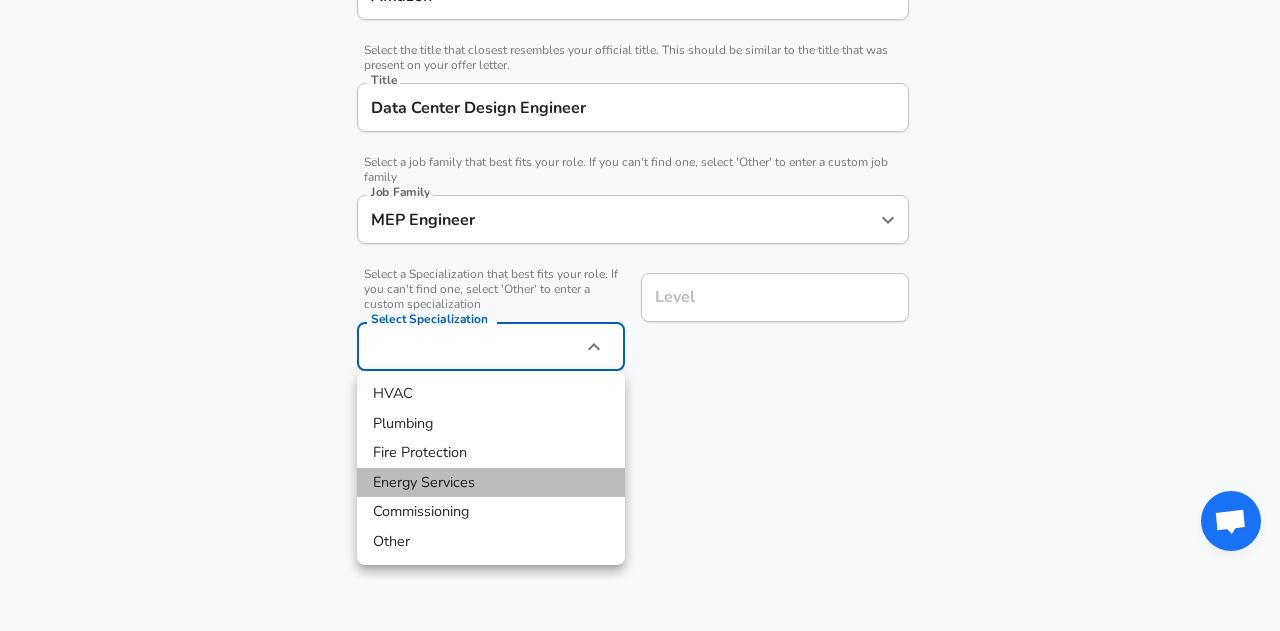 click on "Energy Services" at bounding box center [491, 483] 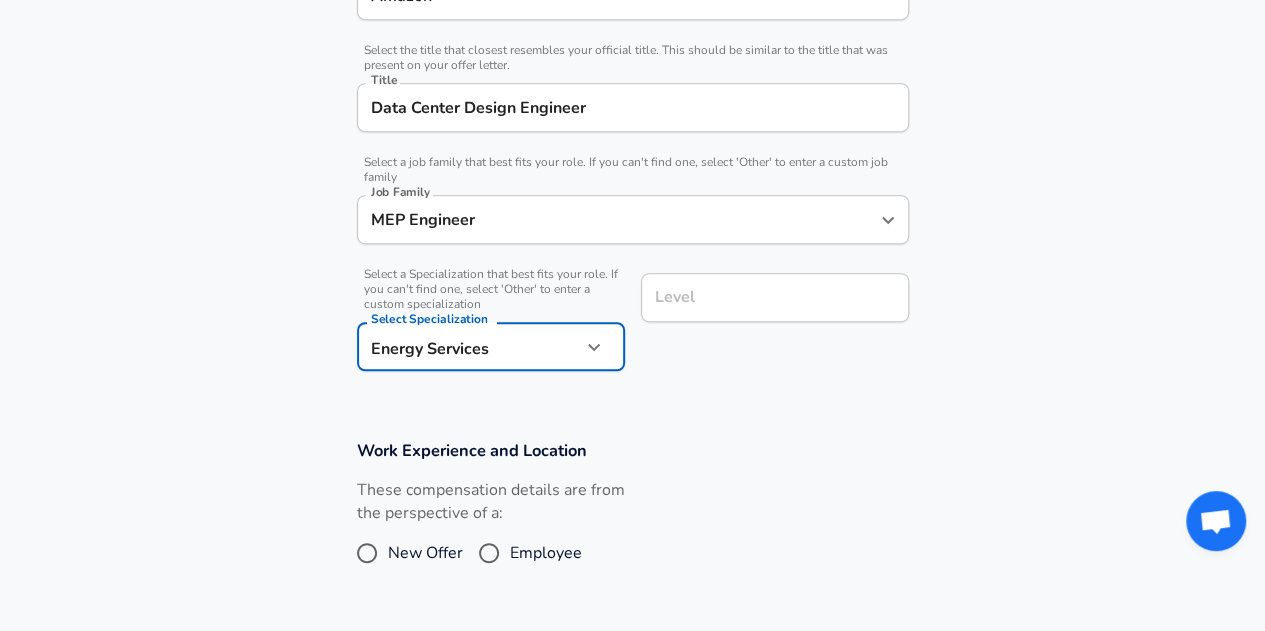 click on "Level" at bounding box center (775, 297) 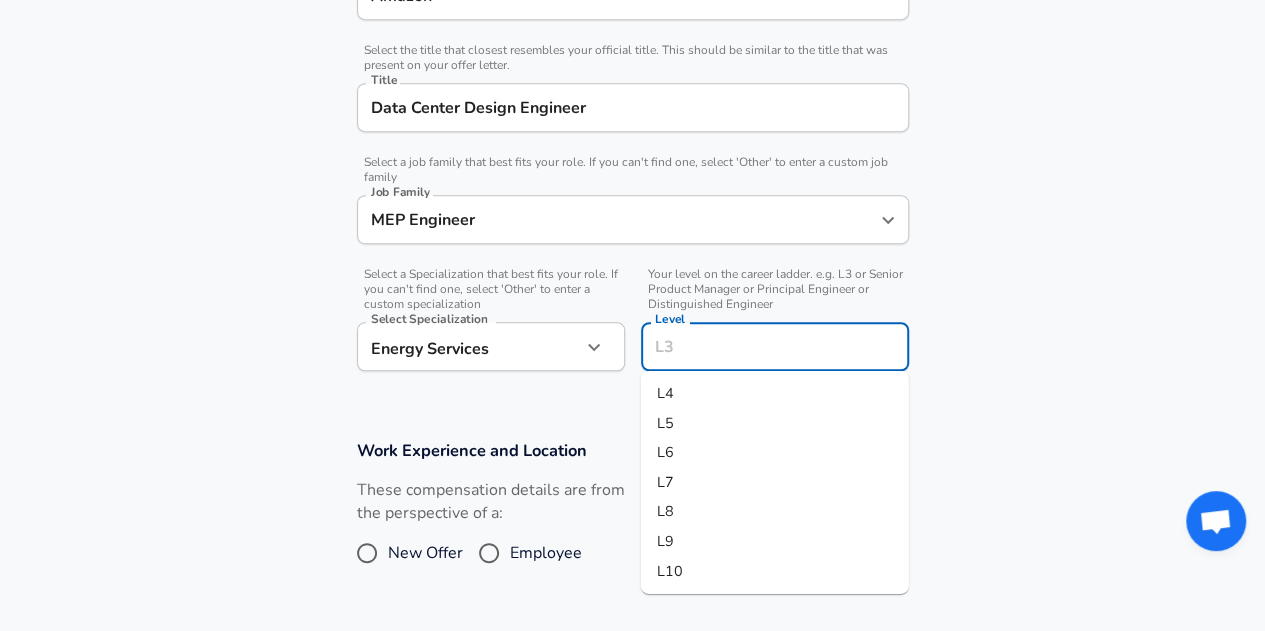 scroll, scrollTop: 512, scrollLeft: 0, axis: vertical 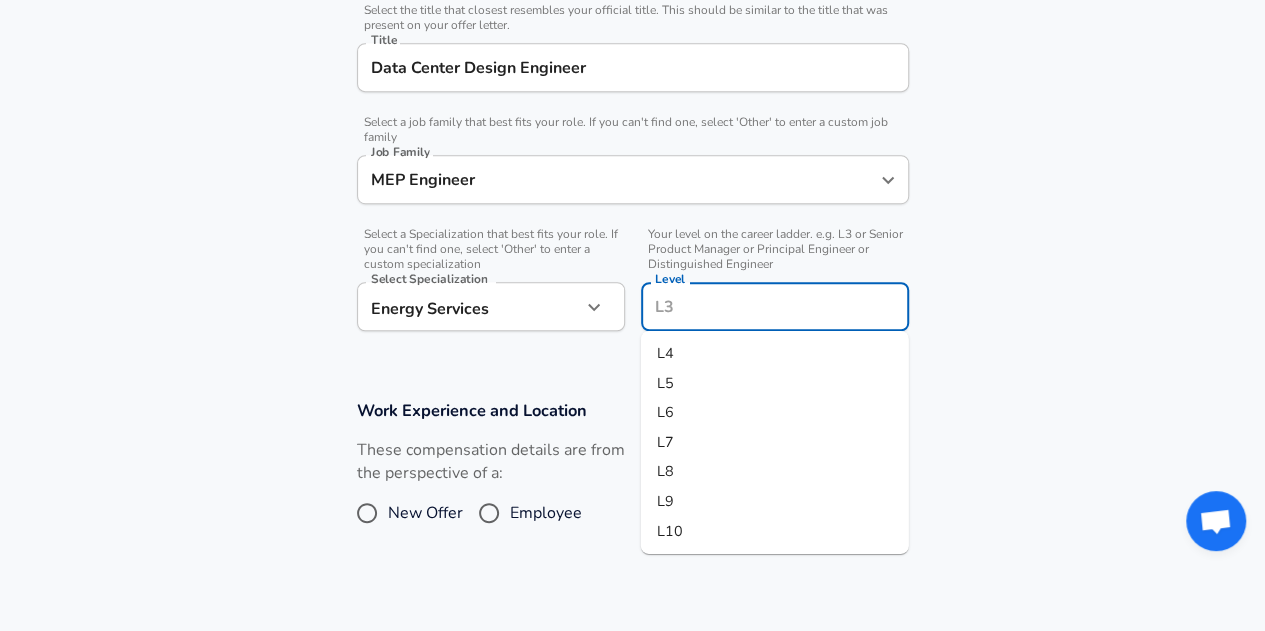 click on "L5" at bounding box center (775, 383) 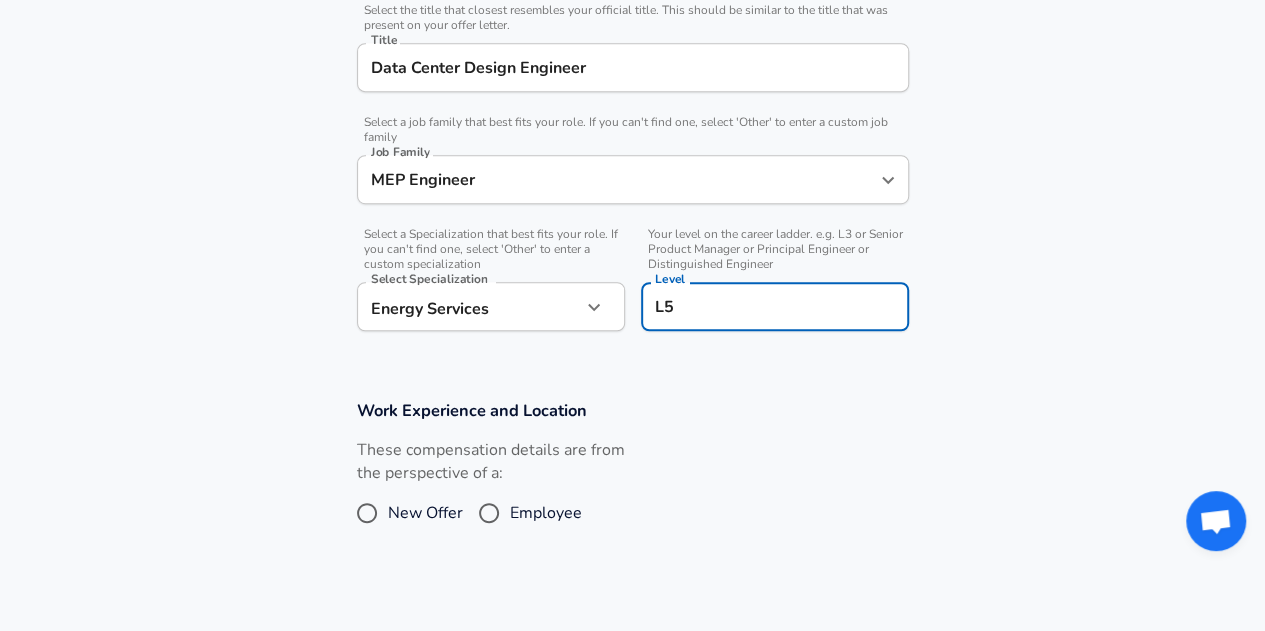 scroll, scrollTop: 654, scrollLeft: 0, axis: vertical 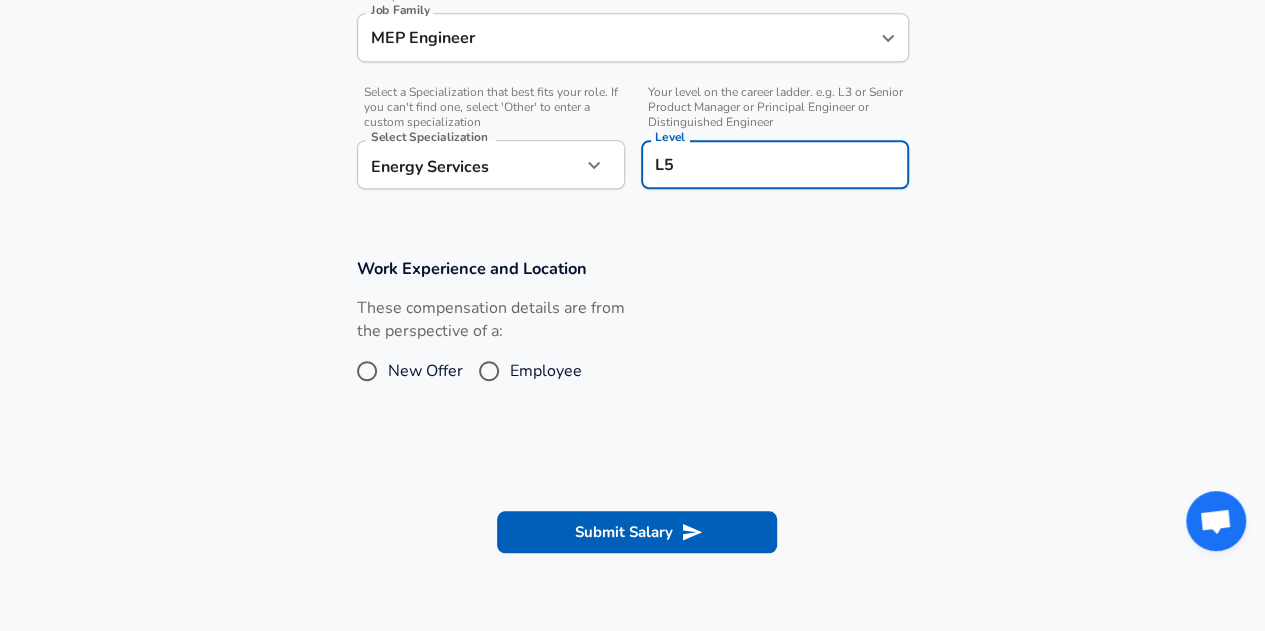 click on "New Offer" at bounding box center (425, 371) 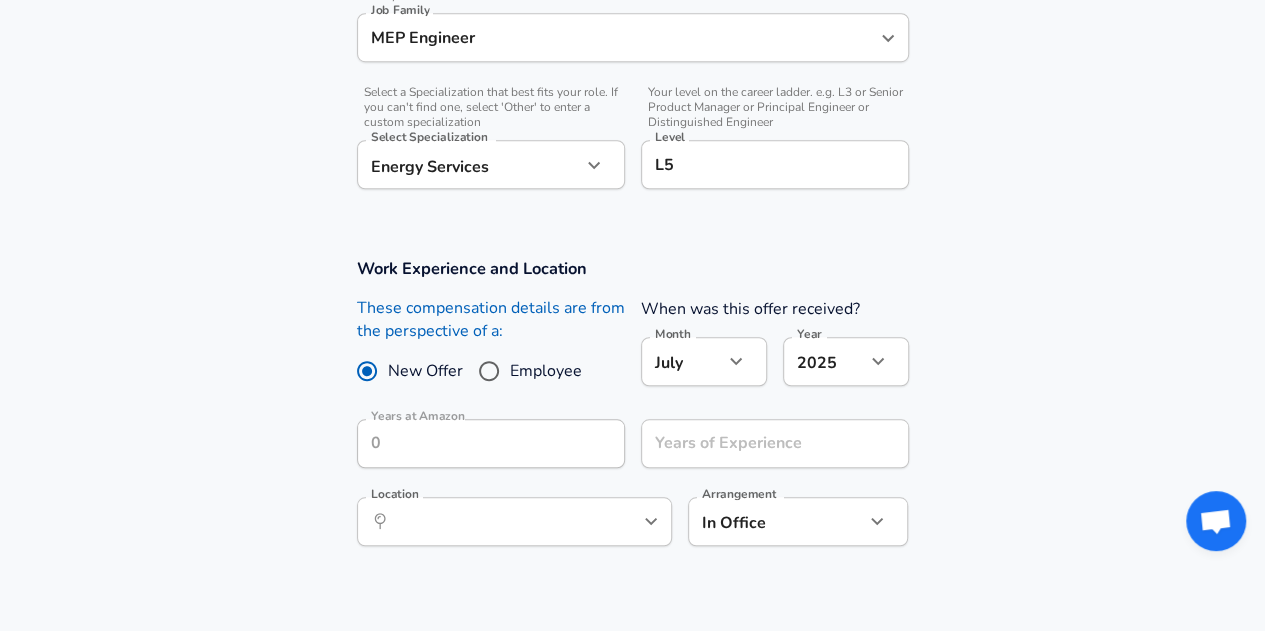 click on "Employee" at bounding box center (546, 371) 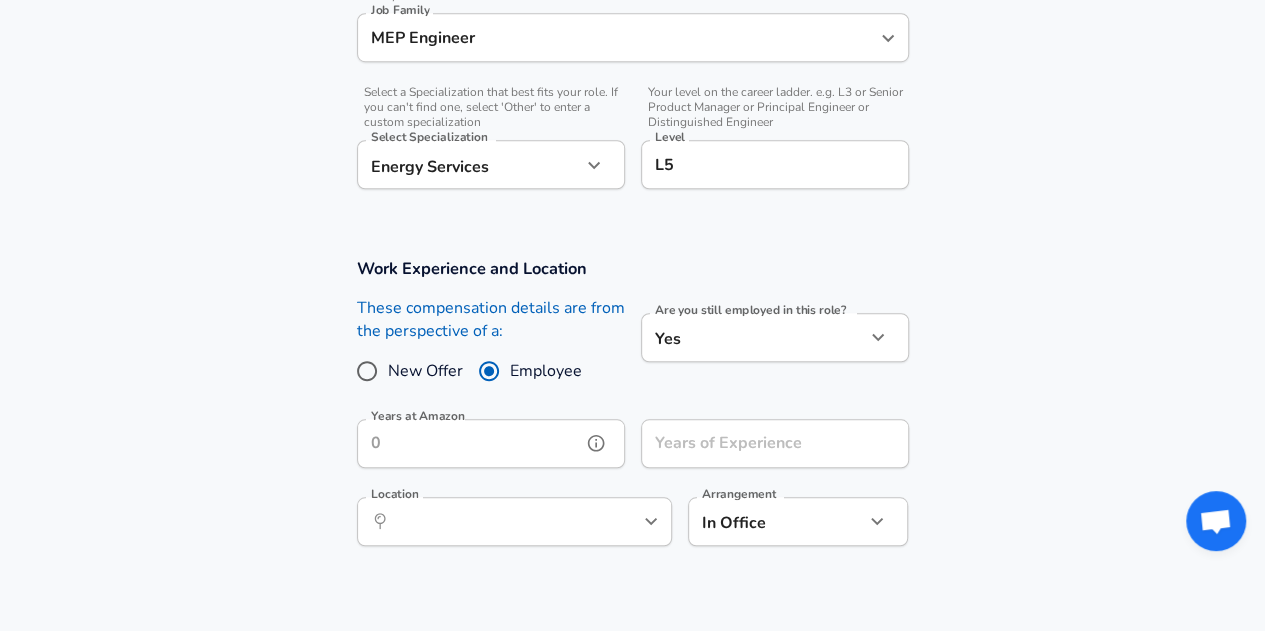 click on "Years at Amazon" at bounding box center (469, 443) 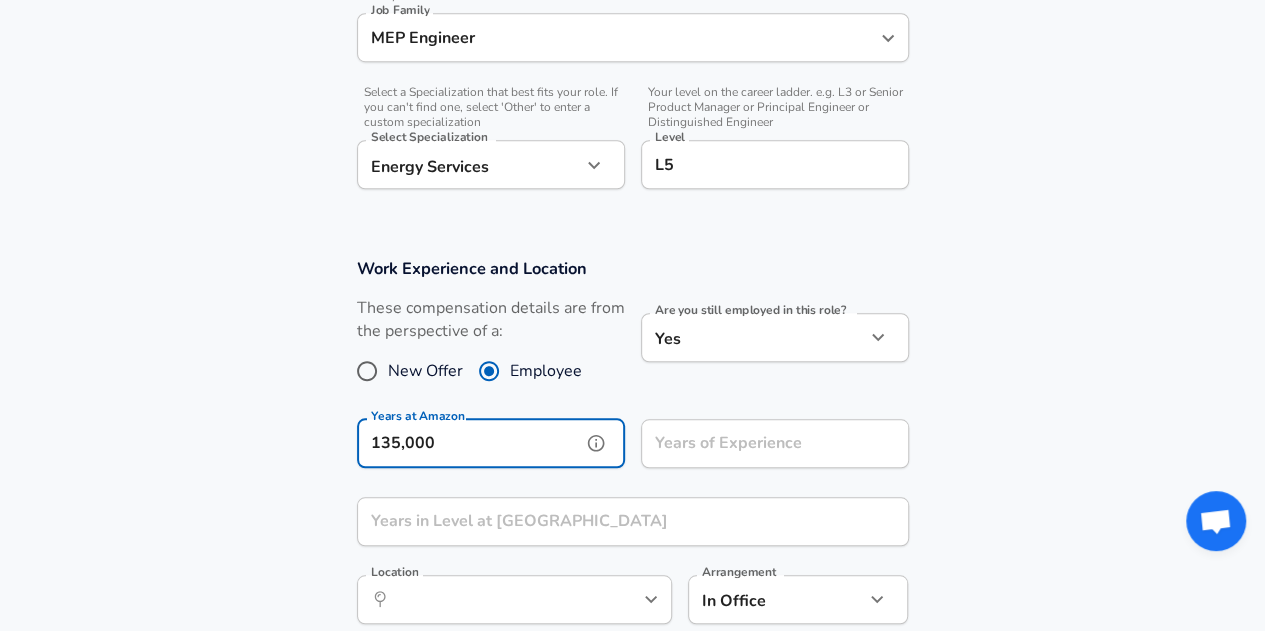 type on "135,000" 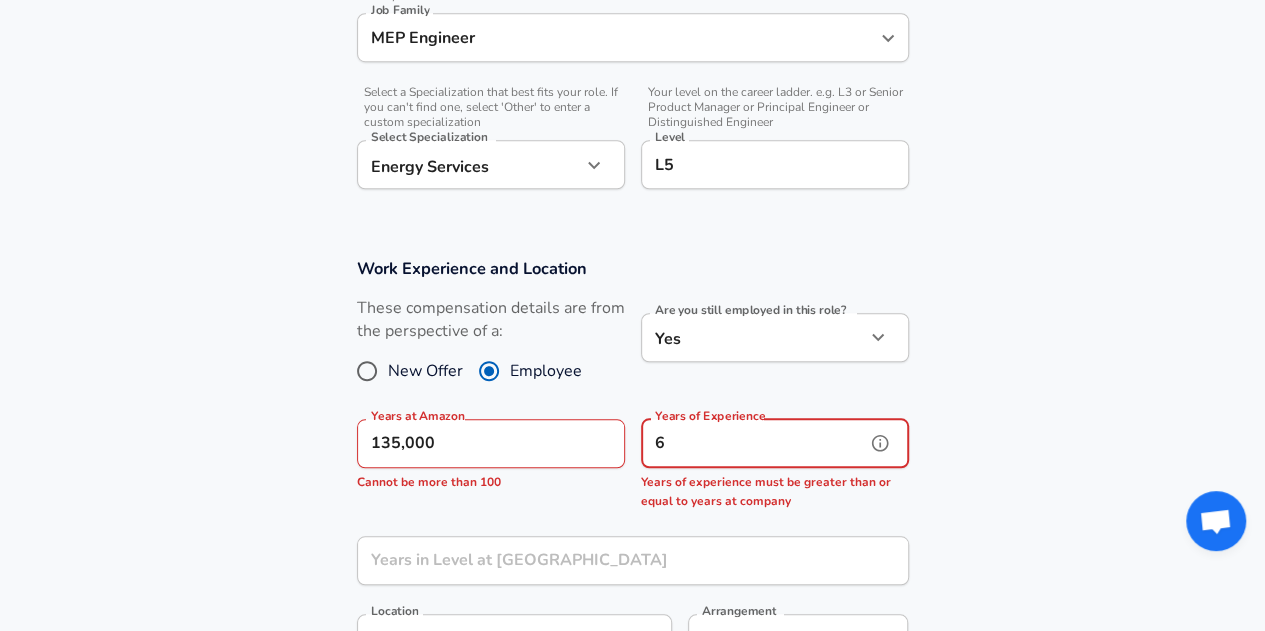 type on "6" 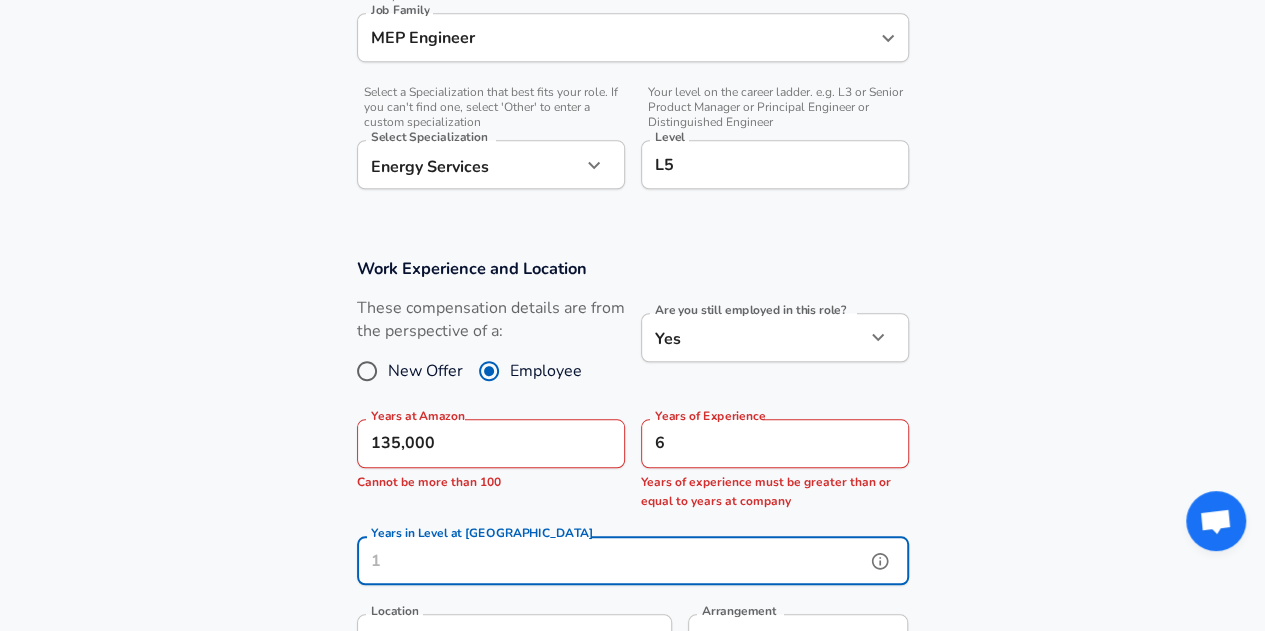 scroll, scrollTop: 0, scrollLeft: 0, axis: both 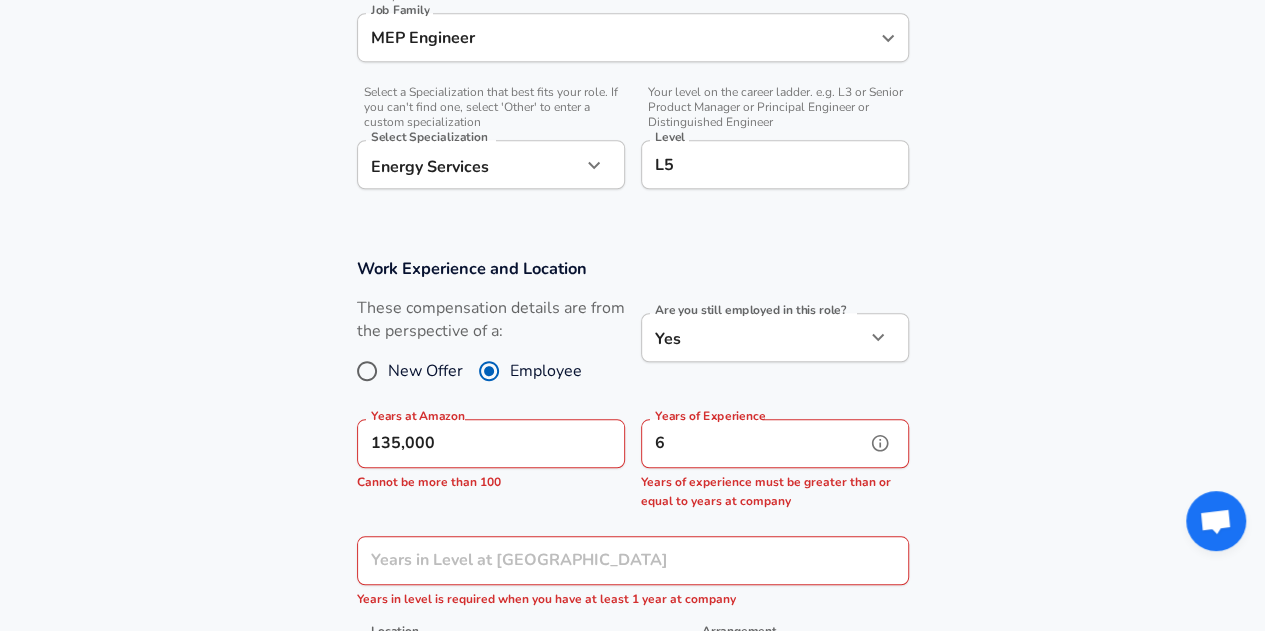 click on "6" at bounding box center [753, 443] 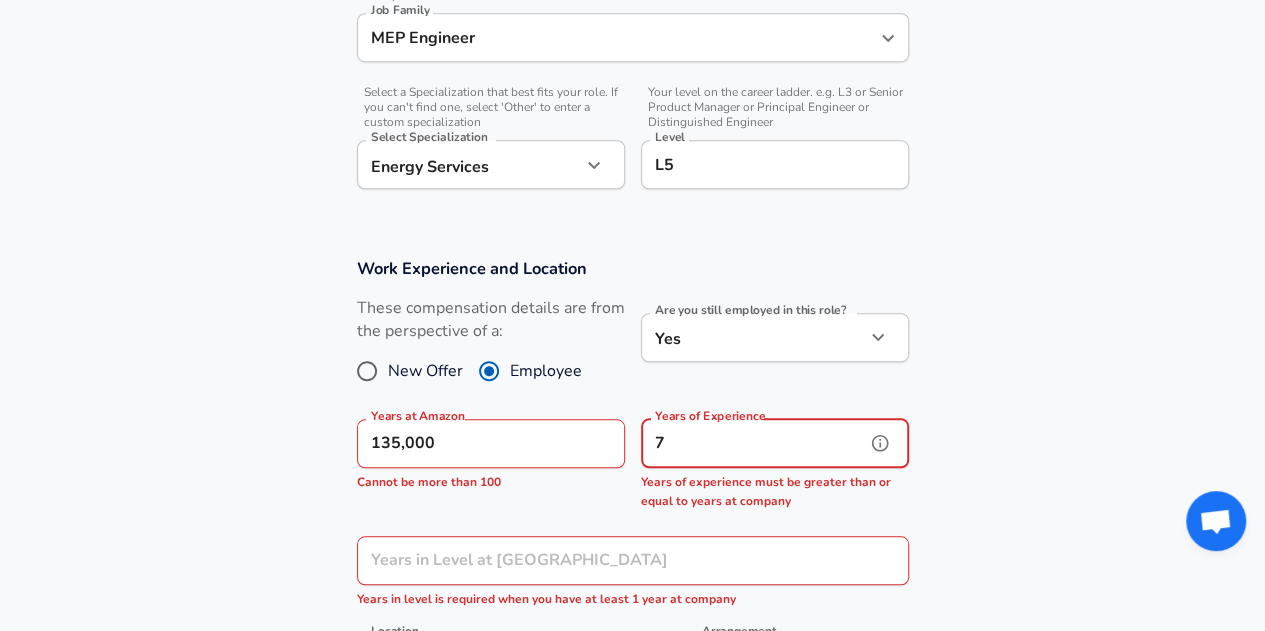 type on "7" 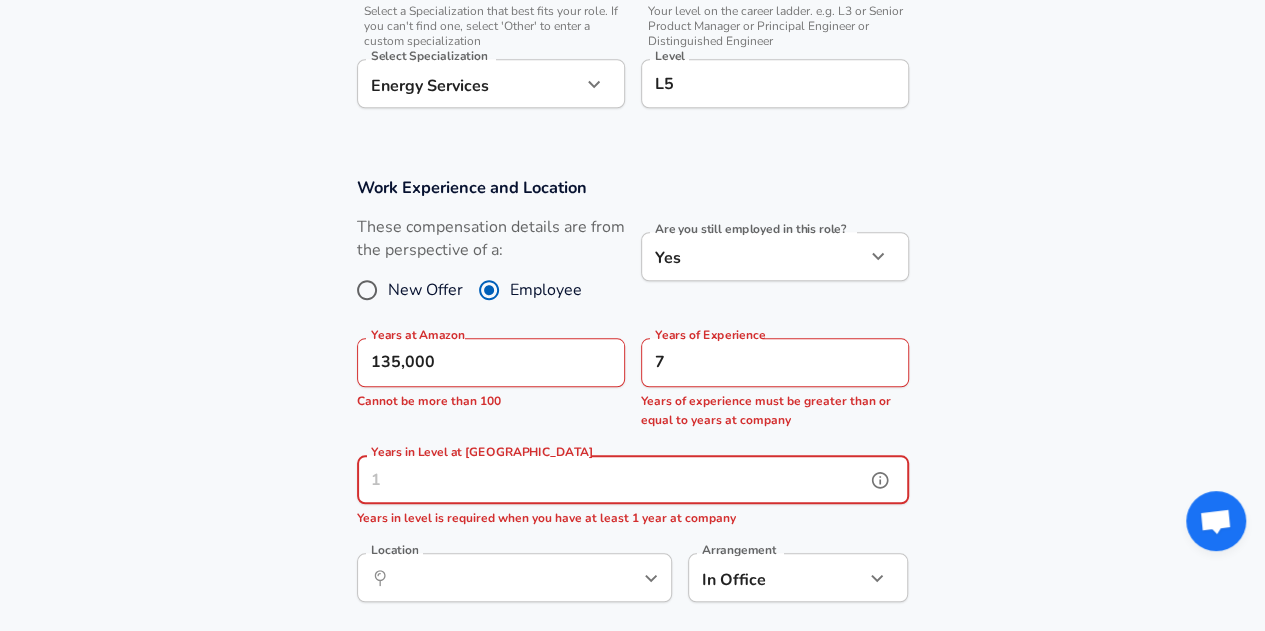 scroll, scrollTop: 805, scrollLeft: 0, axis: vertical 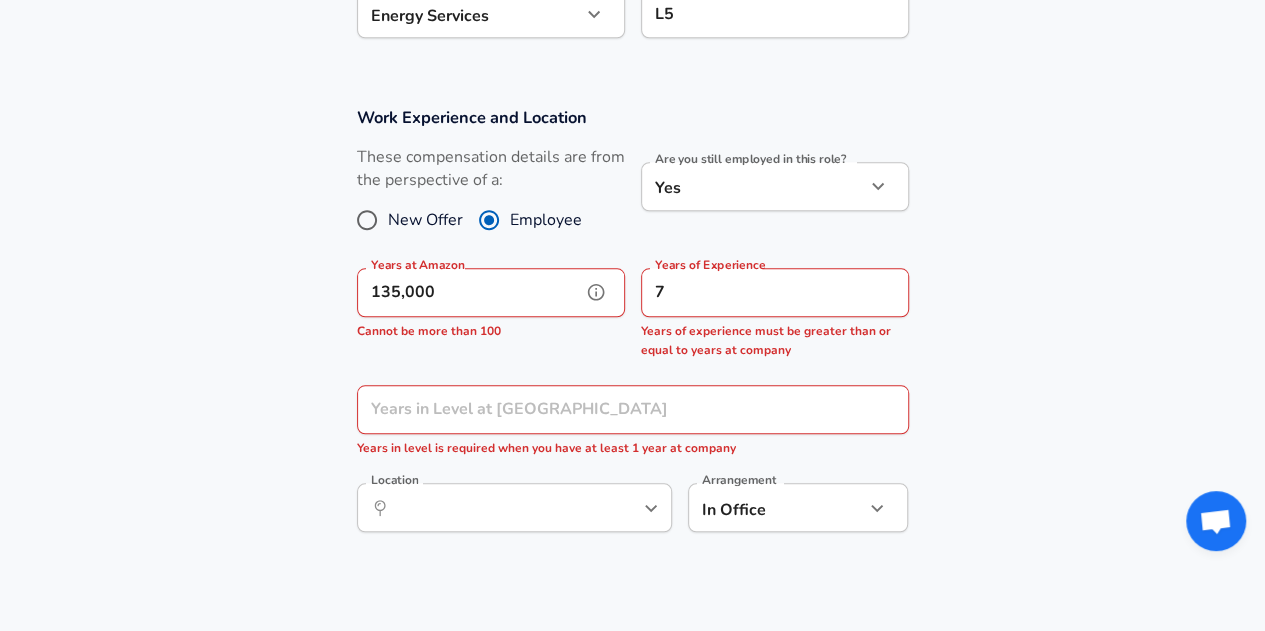click on "135,000" at bounding box center (469, 292) 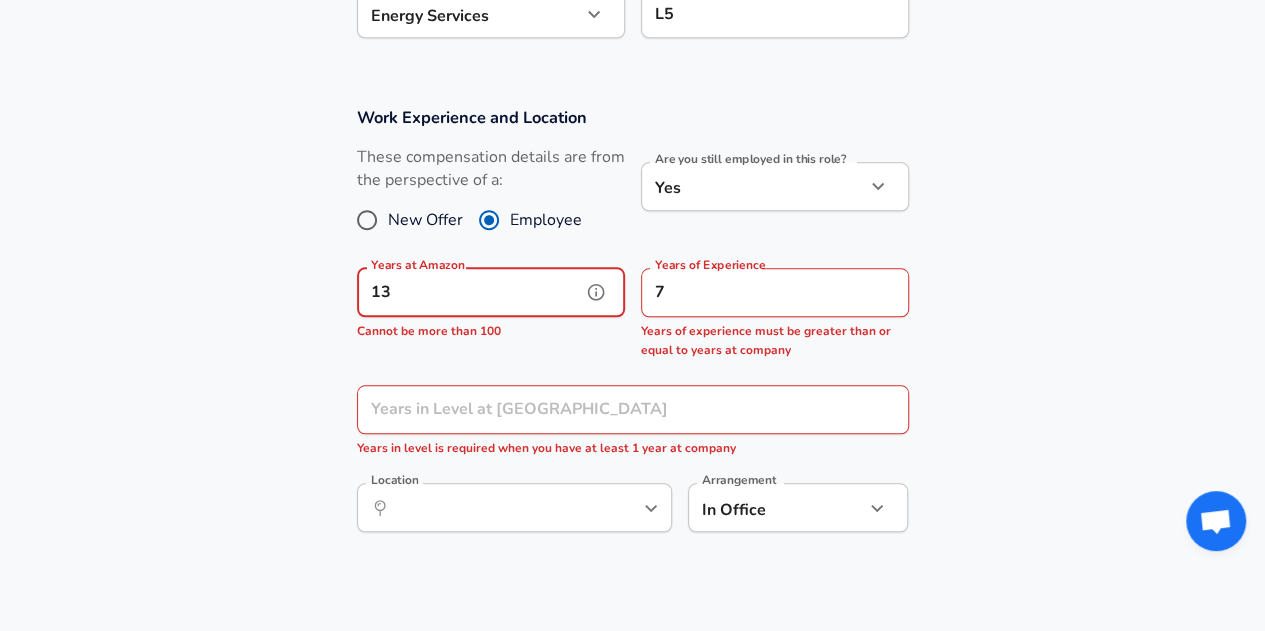 type on "1" 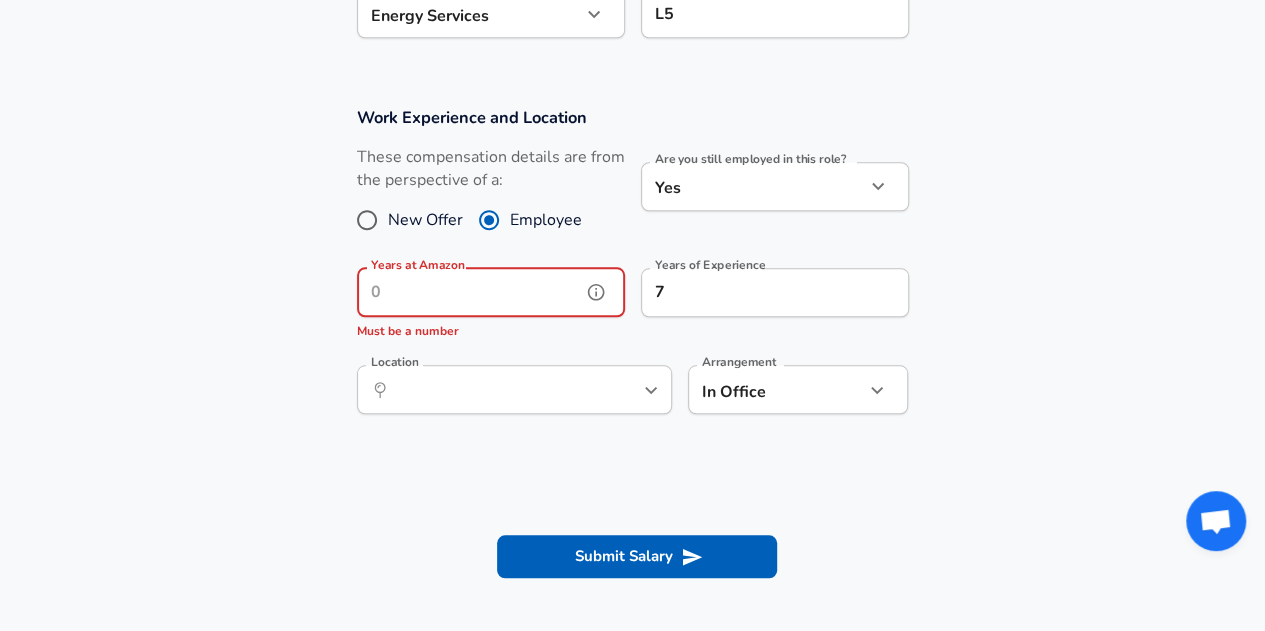 scroll, scrollTop: 0, scrollLeft: 0, axis: both 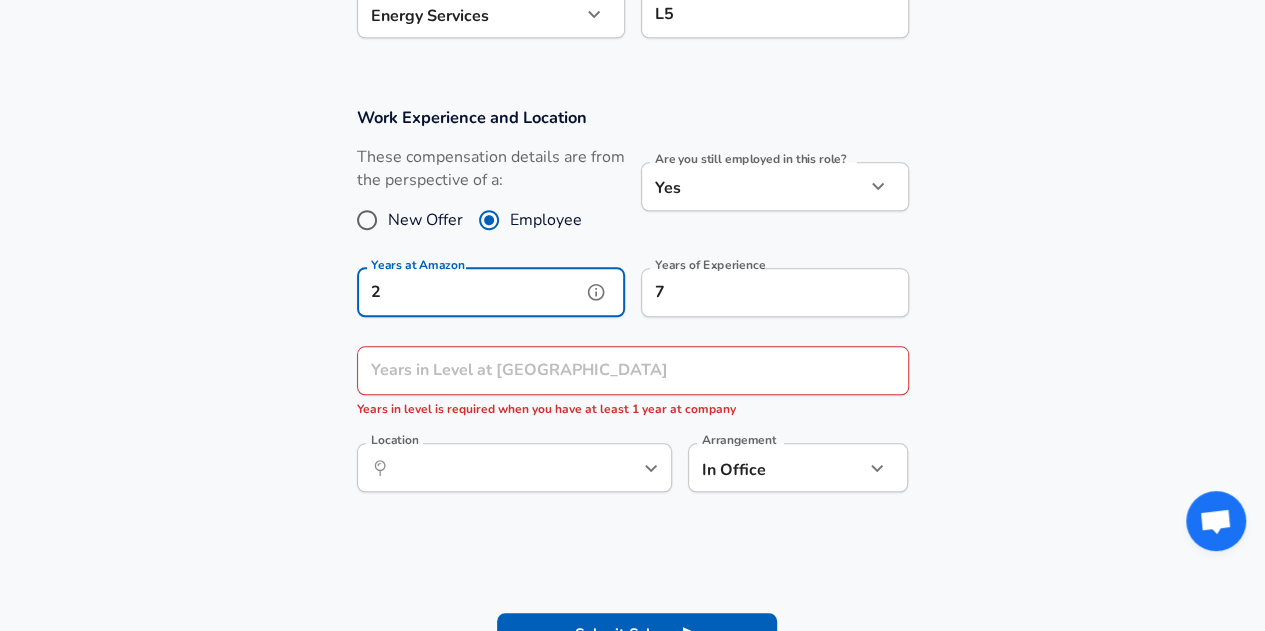 type on "2" 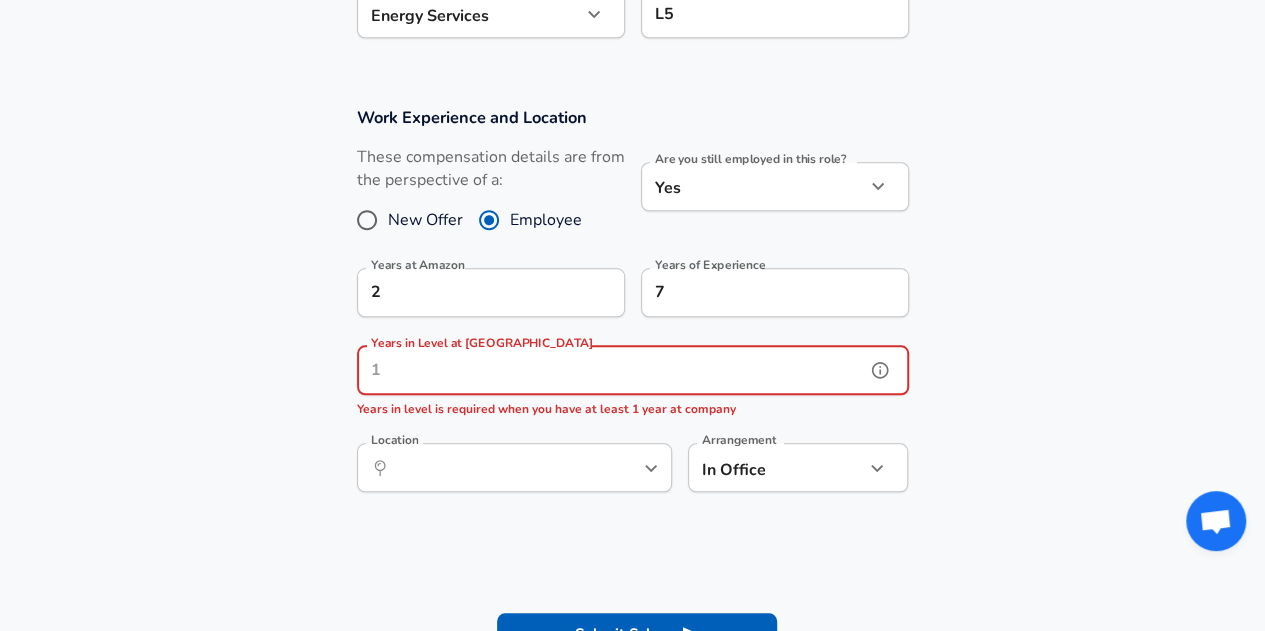 click on "Years in Level at [GEOGRAPHIC_DATA]" at bounding box center (611, 370) 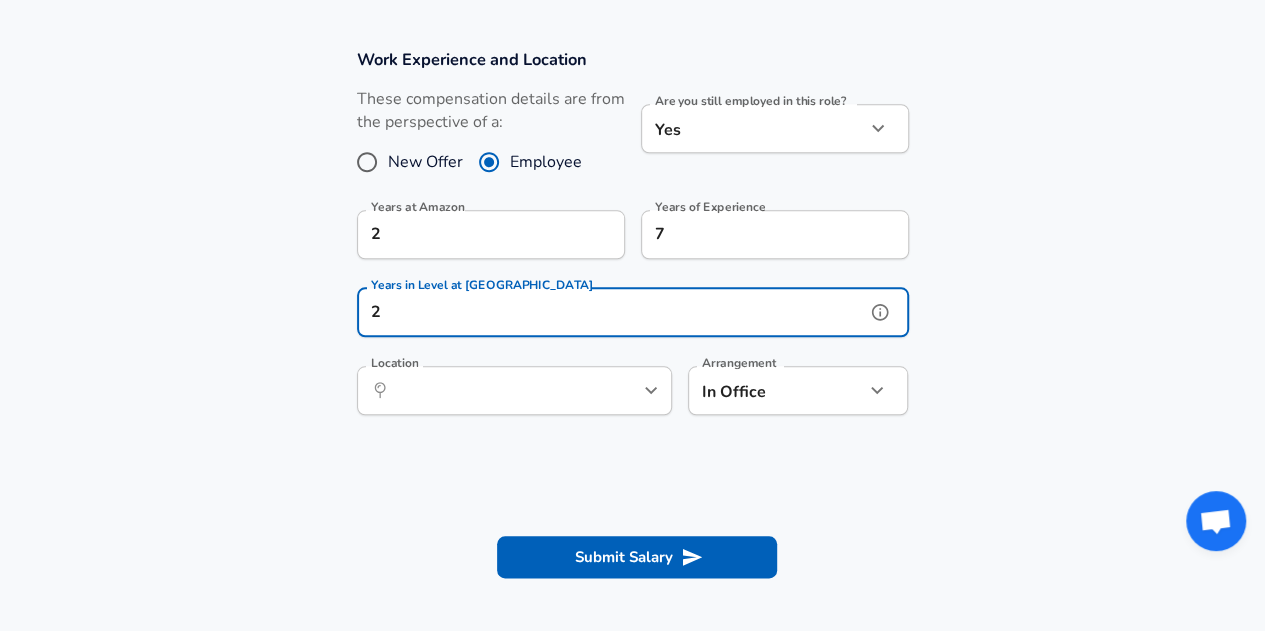 scroll, scrollTop: 864, scrollLeft: 0, axis: vertical 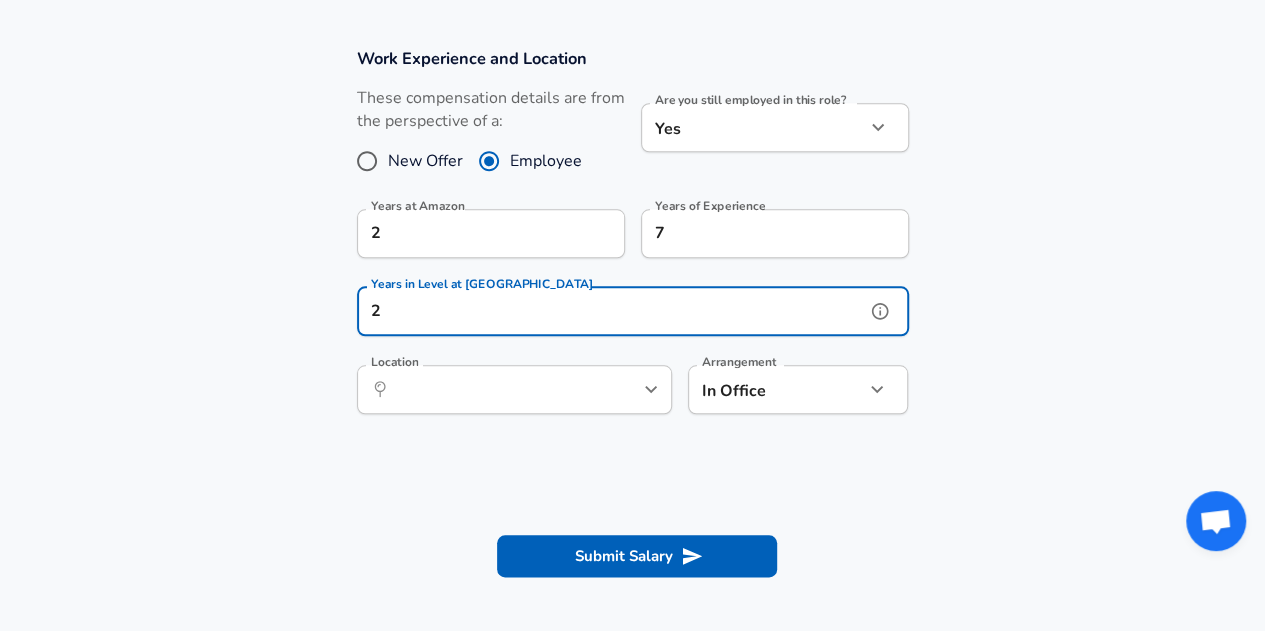 type on "2" 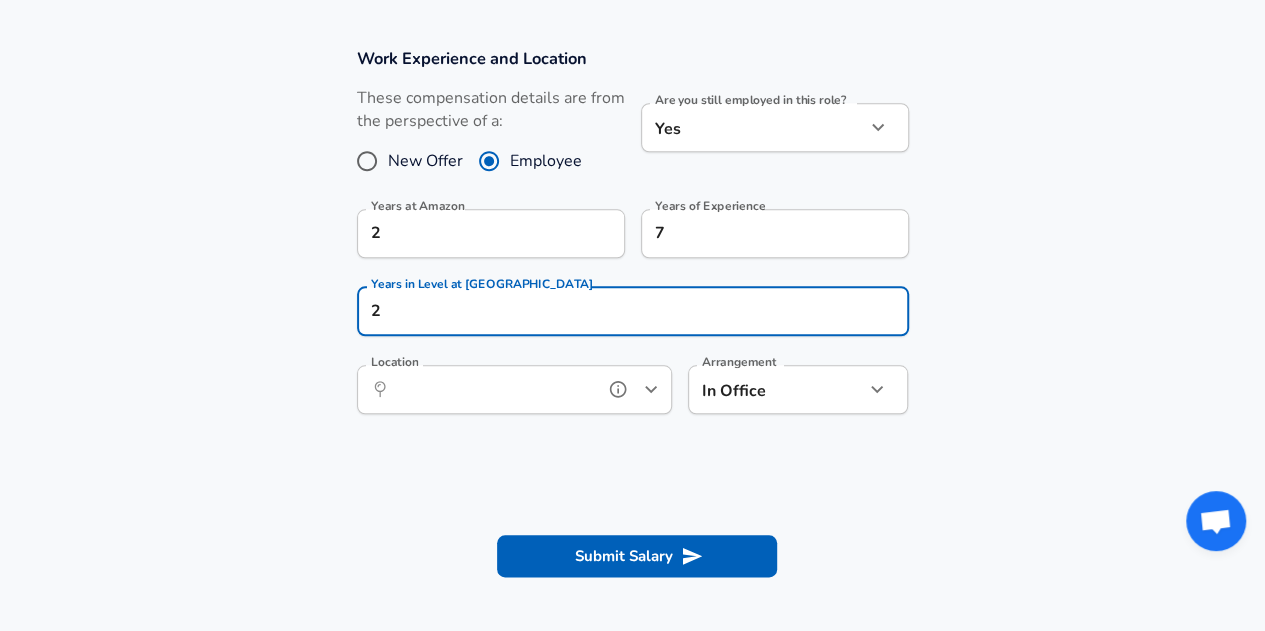 click on "Location" at bounding box center [492, 389] 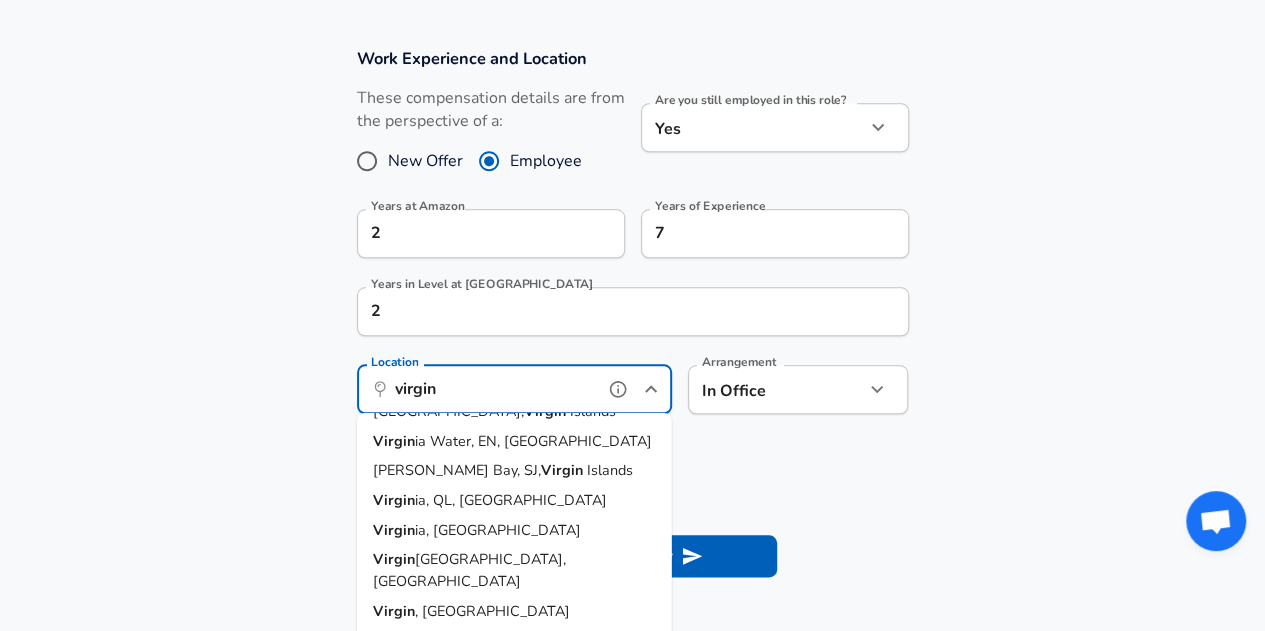 scroll, scrollTop: 206, scrollLeft: 0, axis: vertical 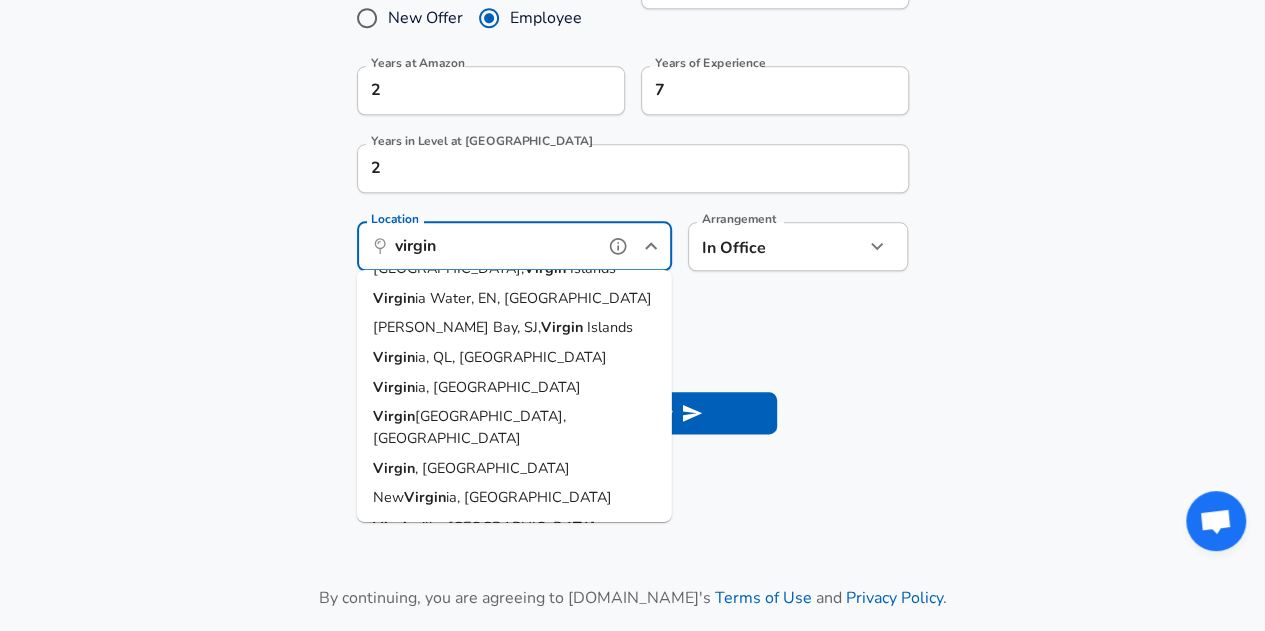 drag, startPoint x: 480, startPoint y: 231, endPoint x: 321, endPoint y: 231, distance: 159 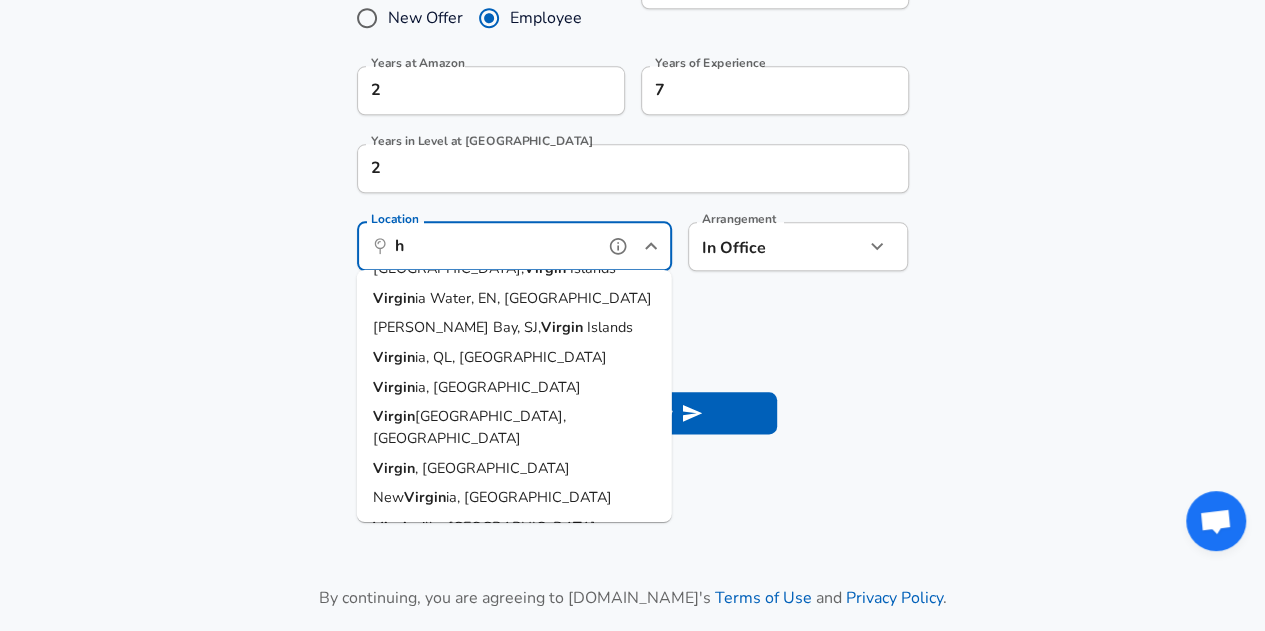 scroll, scrollTop: 0, scrollLeft: 0, axis: both 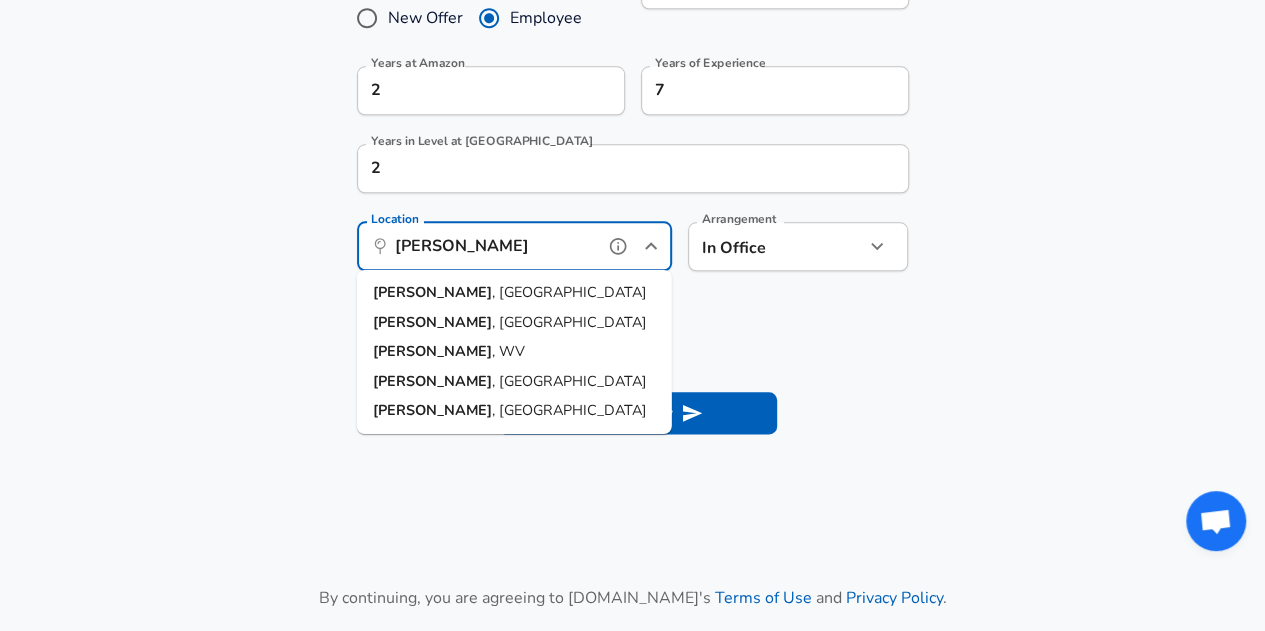 click on ", [GEOGRAPHIC_DATA]" at bounding box center [569, 292] 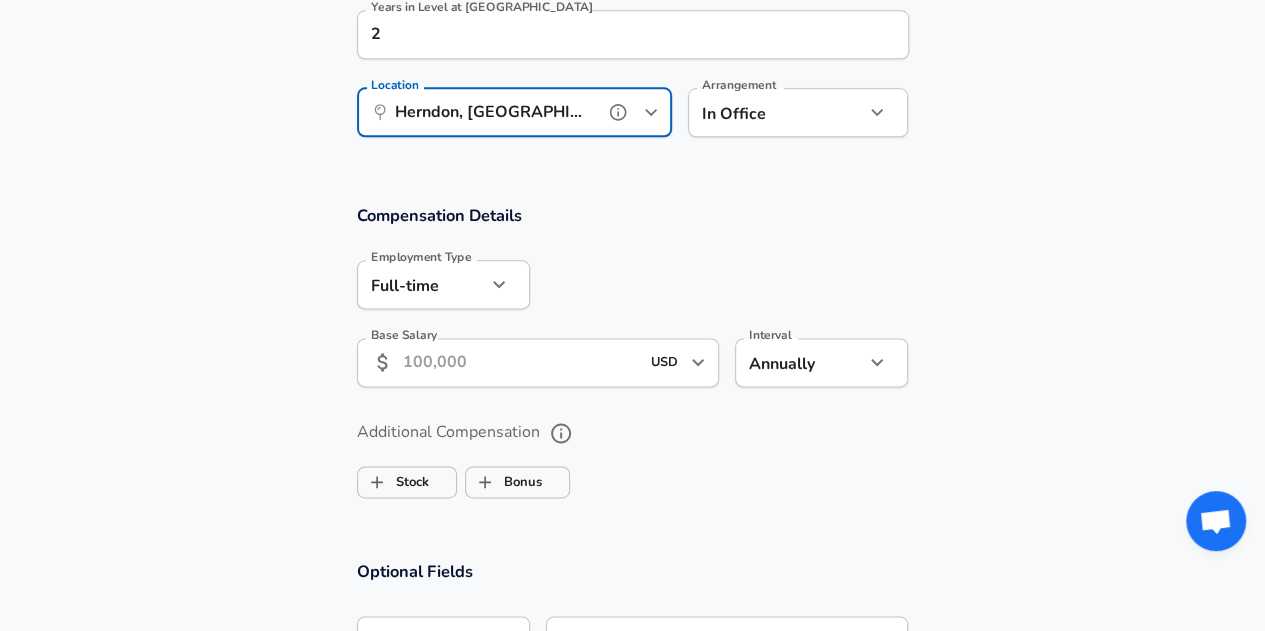 scroll, scrollTop: 1142, scrollLeft: 0, axis: vertical 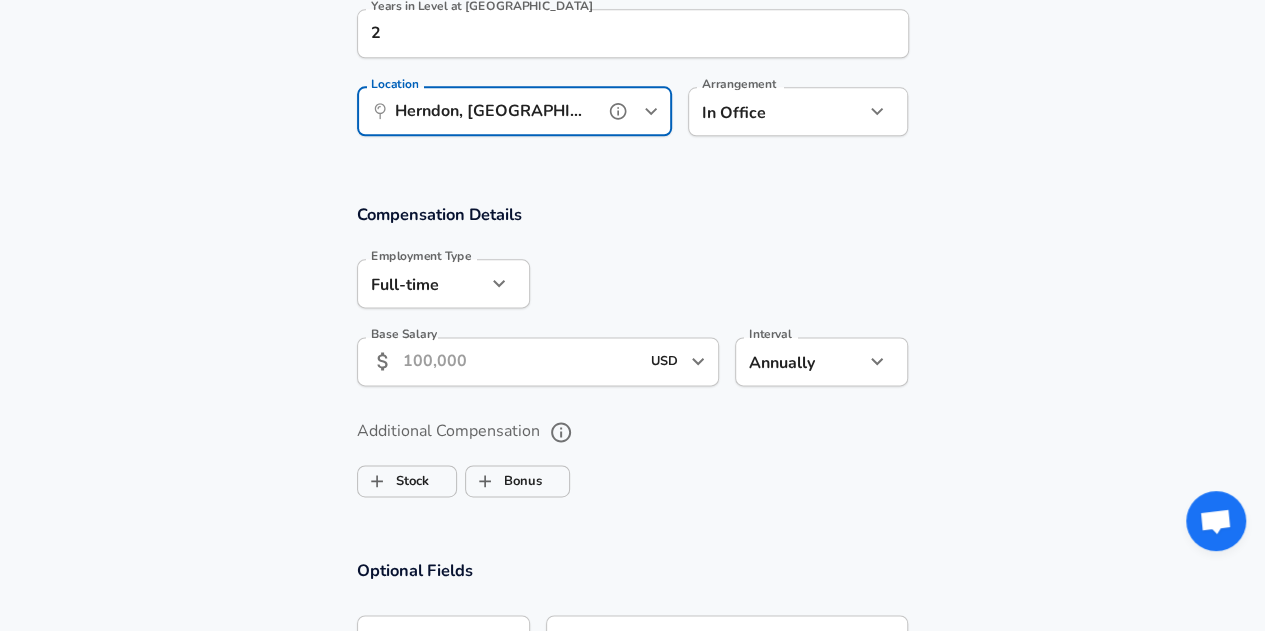 type on "Herndon, [GEOGRAPHIC_DATA]" 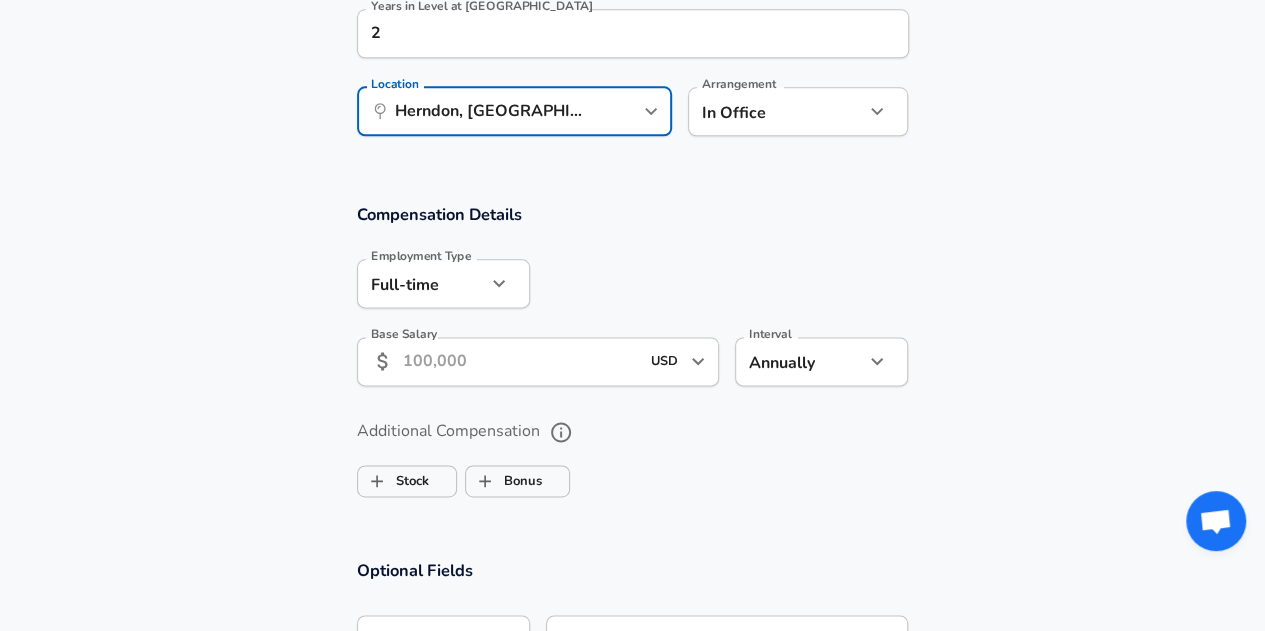 click on "Base Salary" at bounding box center [521, 361] 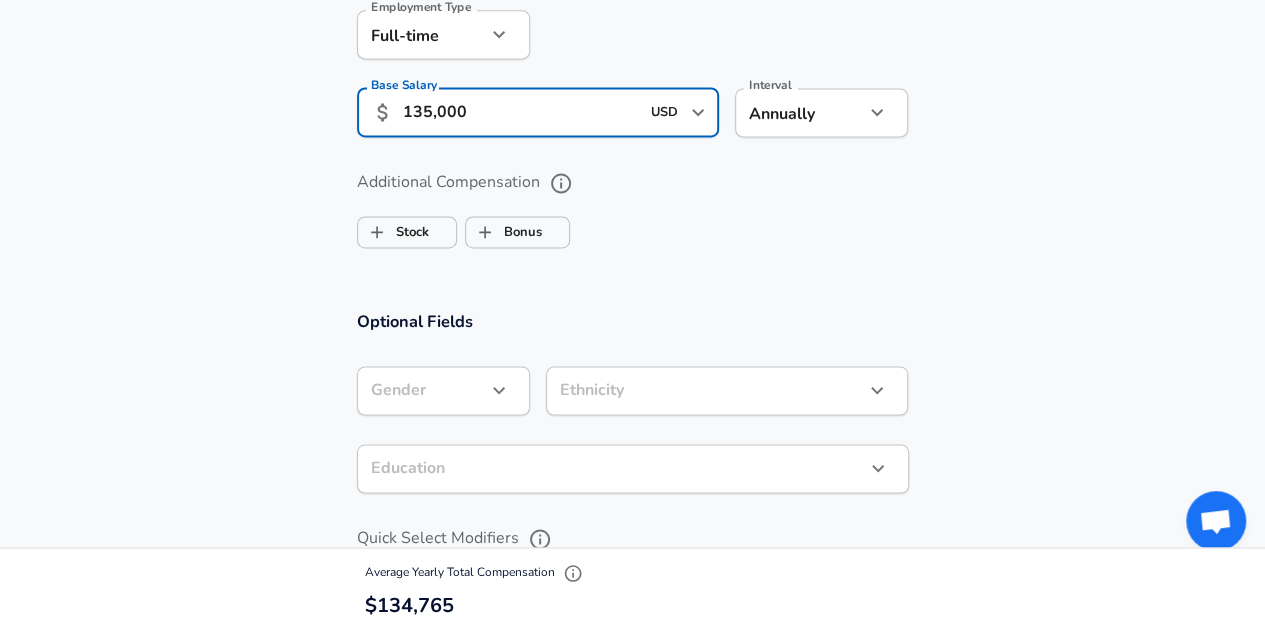 scroll, scrollTop: 1392, scrollLeft: 0, axis: vertical 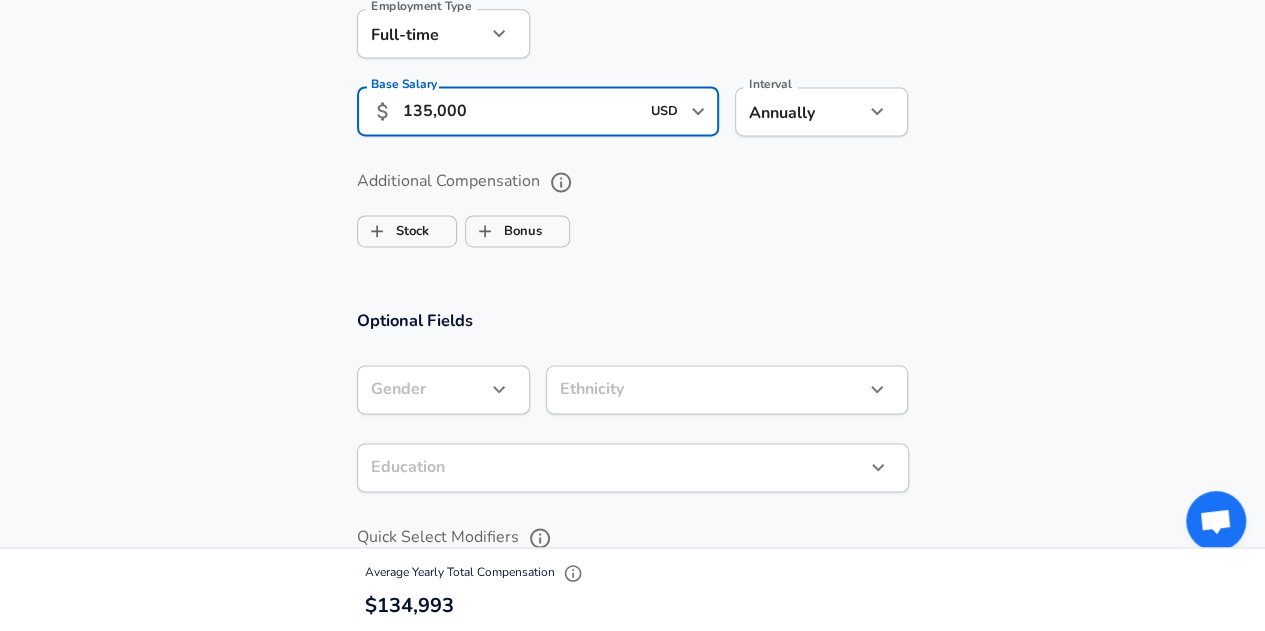 type on "135,000" 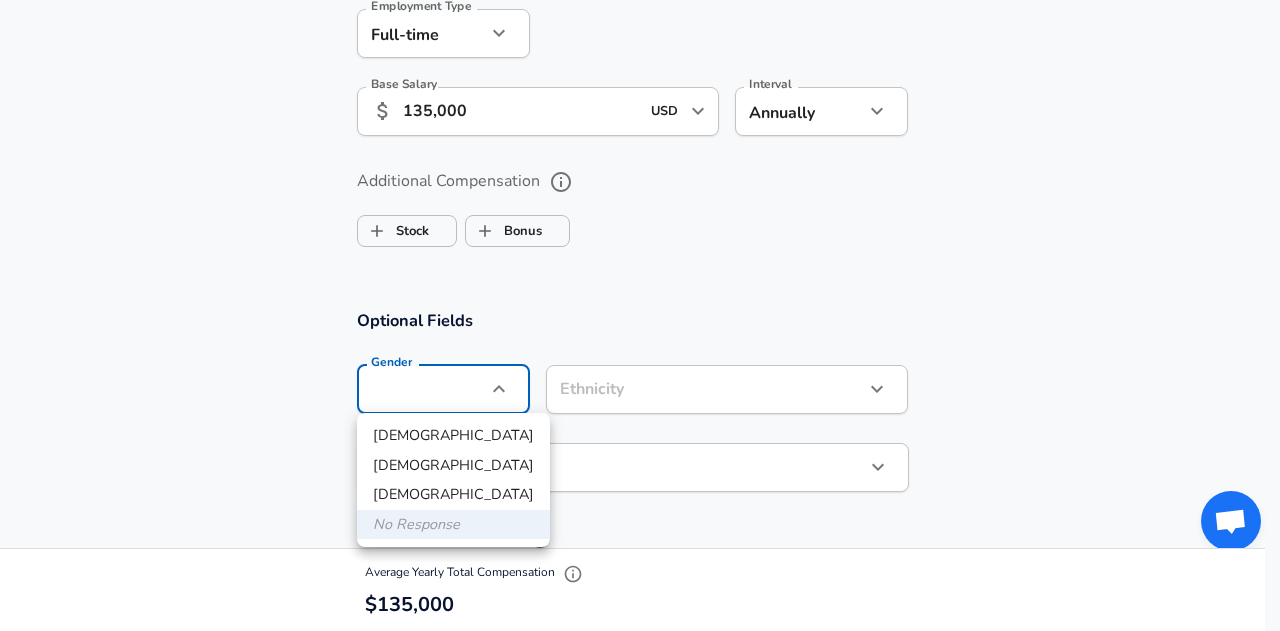 drag, startPoint x: 414, startPoint y: 462, endPoint x: 438, endPoint y: 433, distance: 37.64306 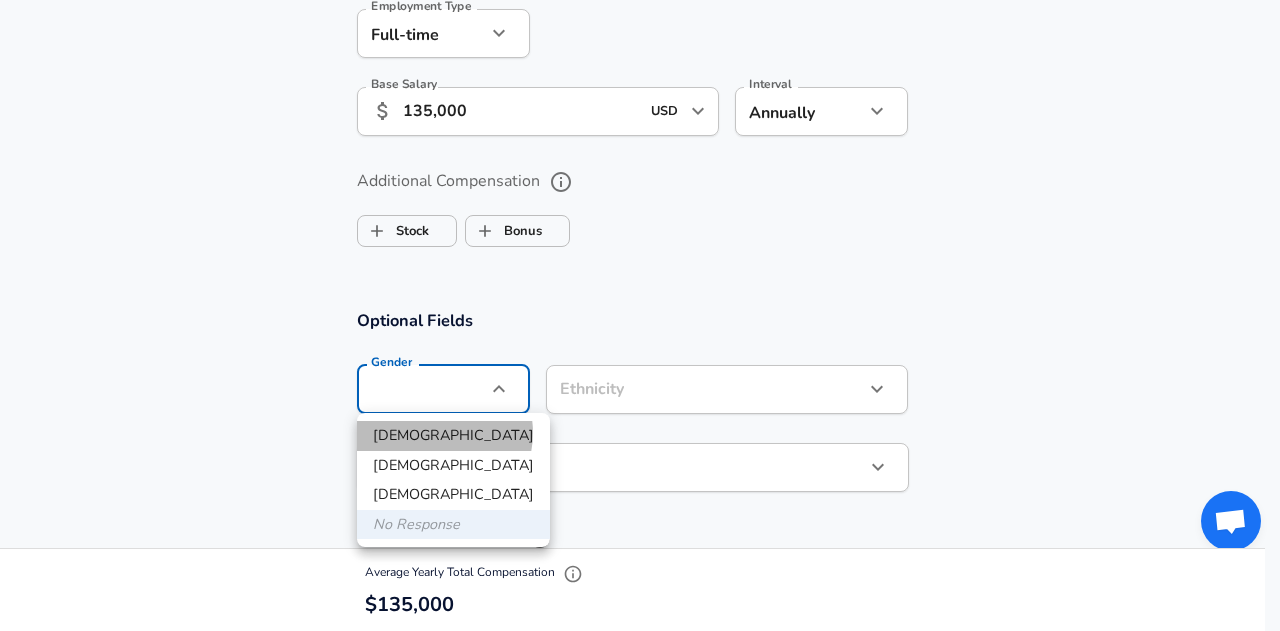 click on "[DEMOGRAPHIC_DATA]" at bounding box center (453, 436) 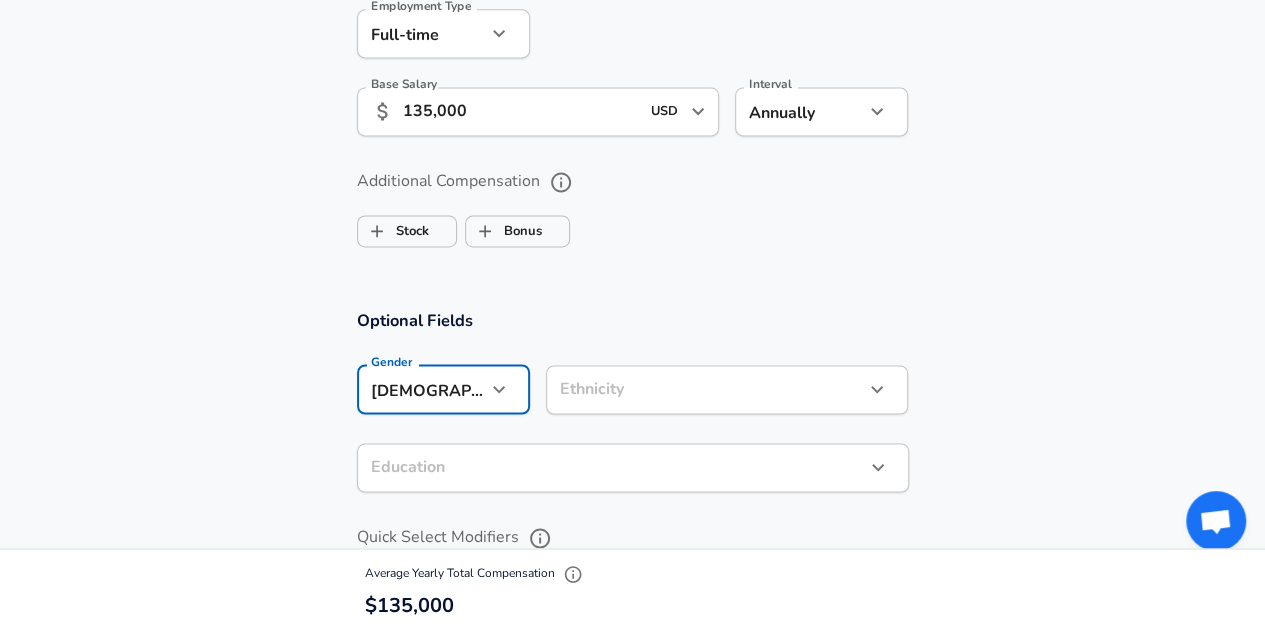 scroll, scrollTop: 1488, scrollLeft: 0, axis: vertical 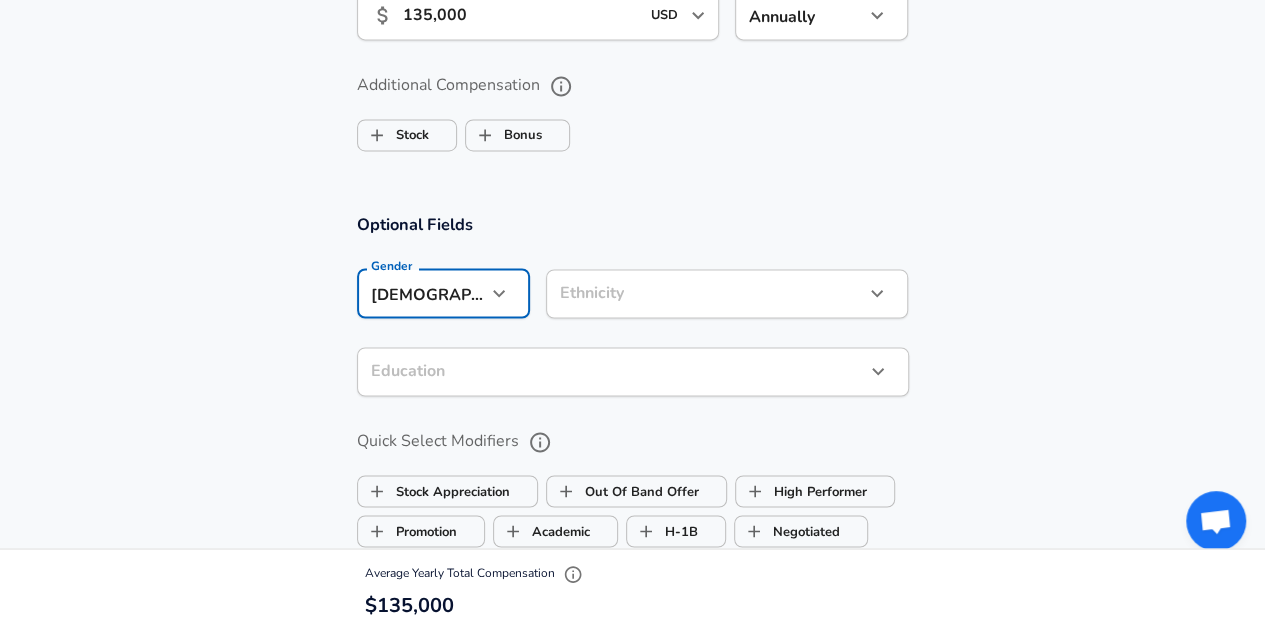 click on "Restart Add Your Salary Upload your offer letter   to verify your submission Enhance Privacy and Anonymity No Automatically hides specific fields until there are enough submissions to safely display the full details.   More Details Based on your submission and the data points that we have already collected, we will automatically hide and anonymize specific fields if there aren't enough data points to remain sufficiently anonymous. Company & Title Information   Enter the company you received your offer from Company Amazon Company   Select the title that closest resembles your official title. This should be similar to the title that was present on your offer letter. Title Data Center Design Engineer Title   Select a job family that best fits your role. If you can't find one, select 'Other' to enter a custom job family Job Family MEP Engineer Job Family   Select a Specialization that best fits your role. If you can't find one, select 'Other' to enter a custom specialization Select Specialization Energy Services" at bounding box center [632, -1173] 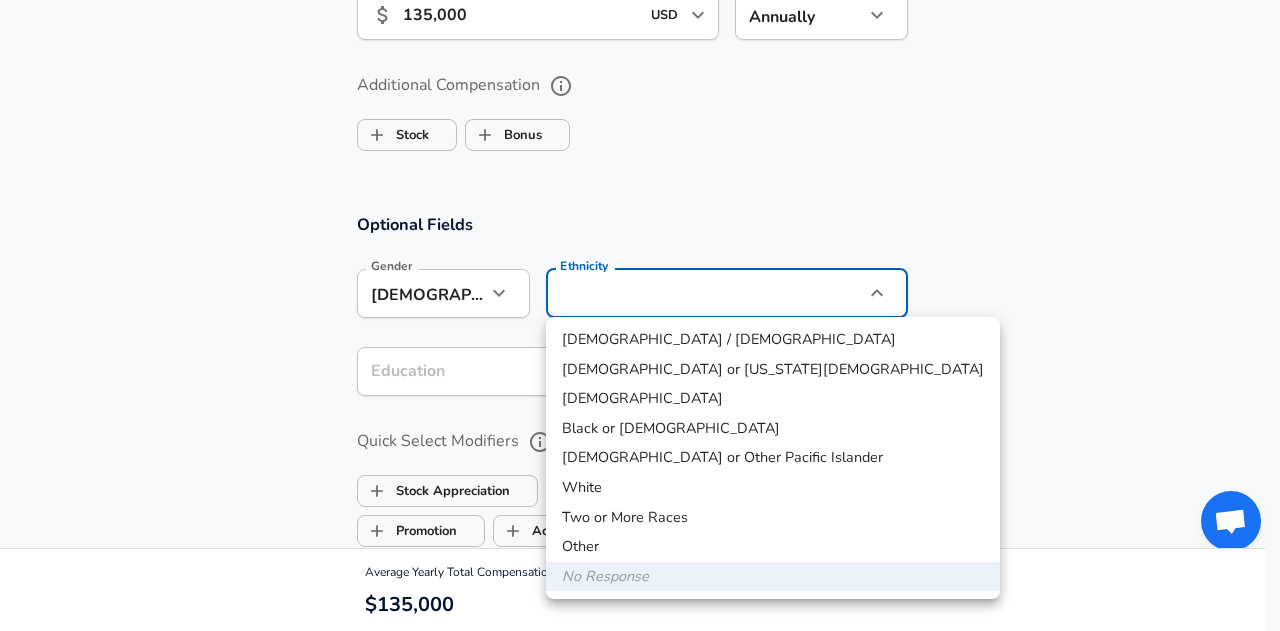 click at bounding box center (640, 315) 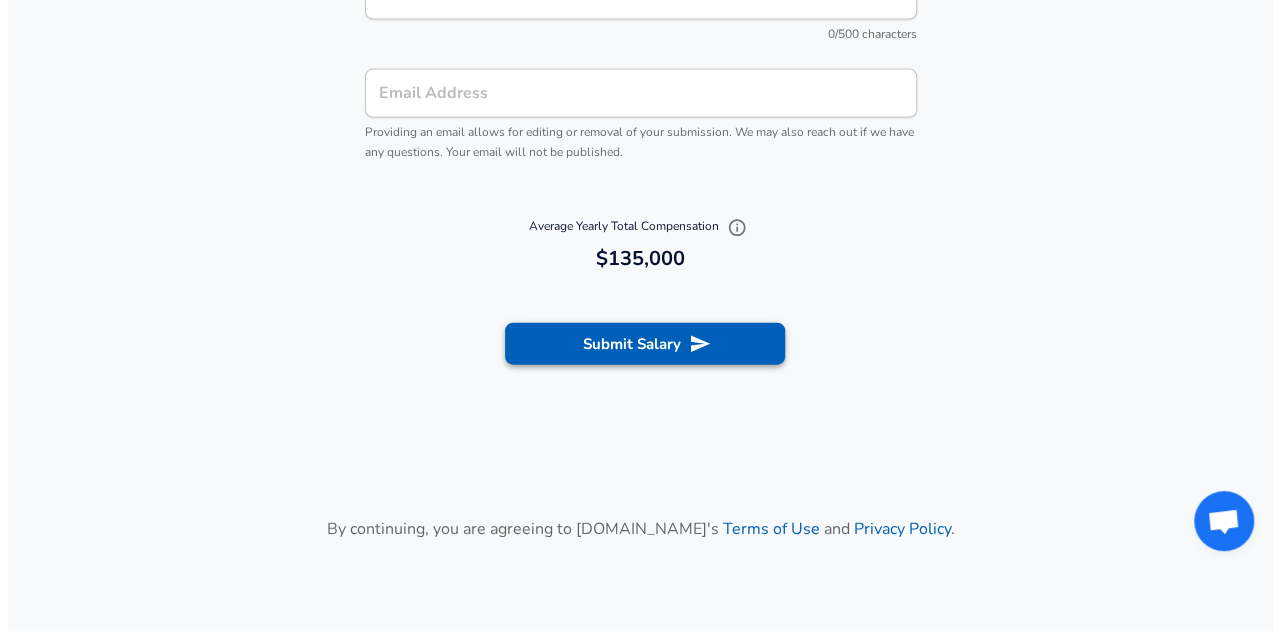 scroll, scrollTop: 2175, scrollLeft: 0, axis: vertical 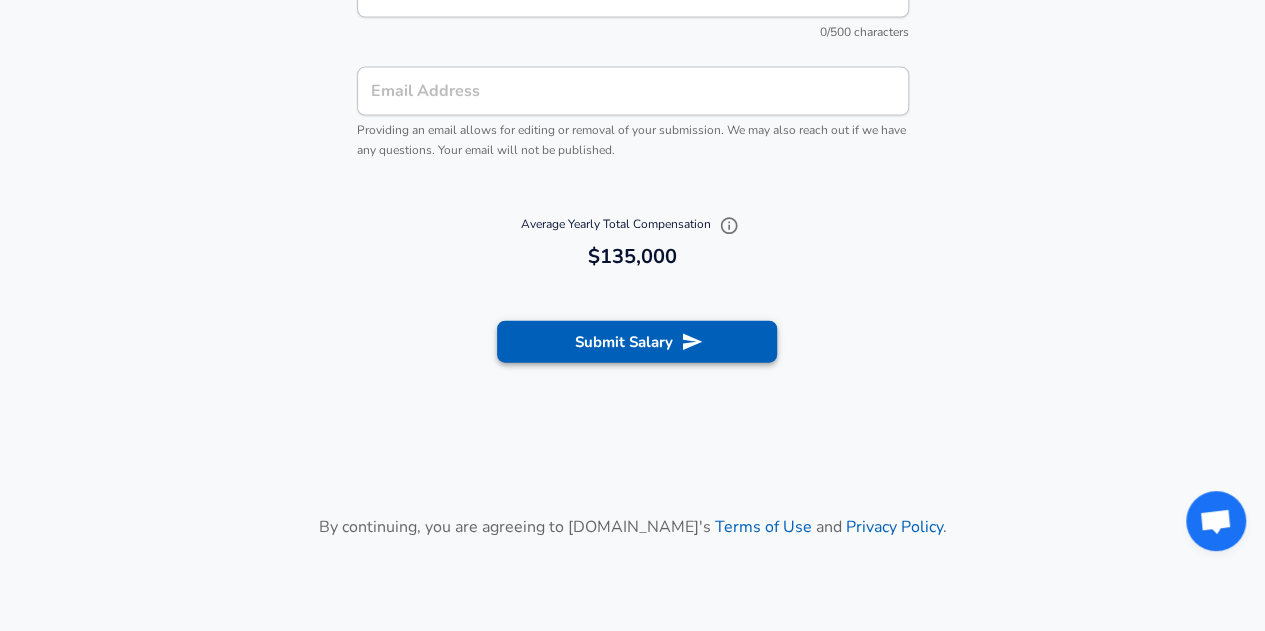 click on "Submit Salary" at bounding box center (637, 342) 